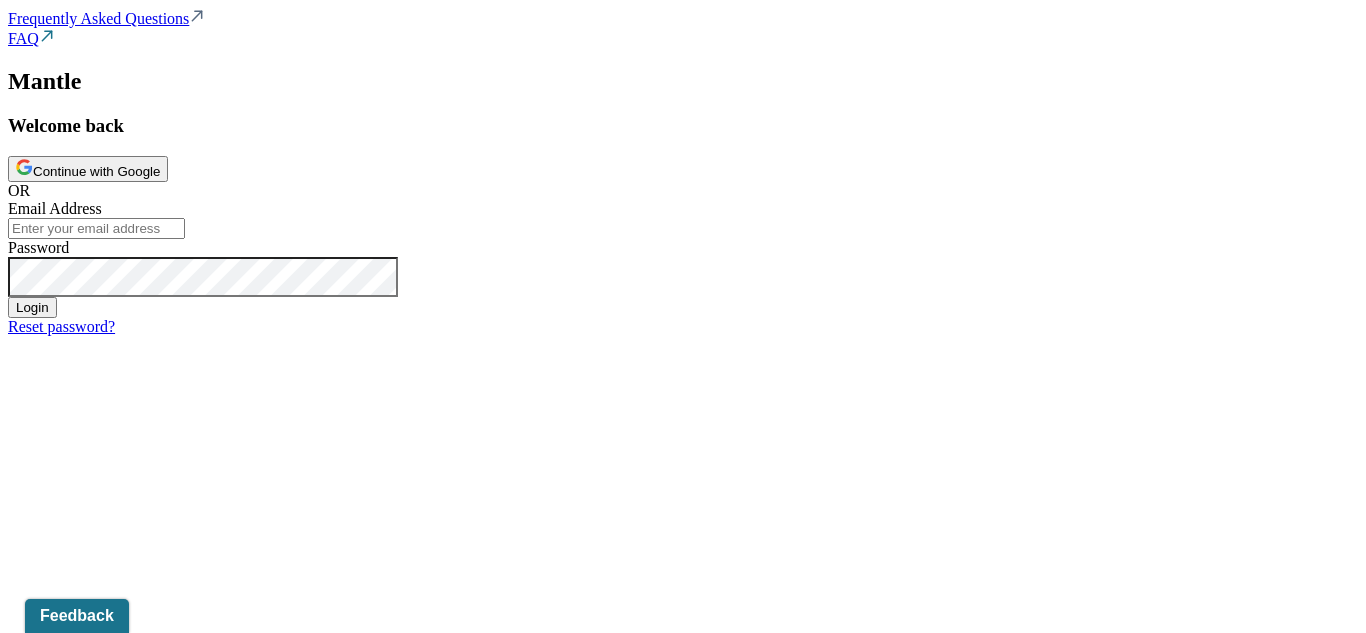 scroll, scrollTop: 0, scrollLeft: 0, axis: both 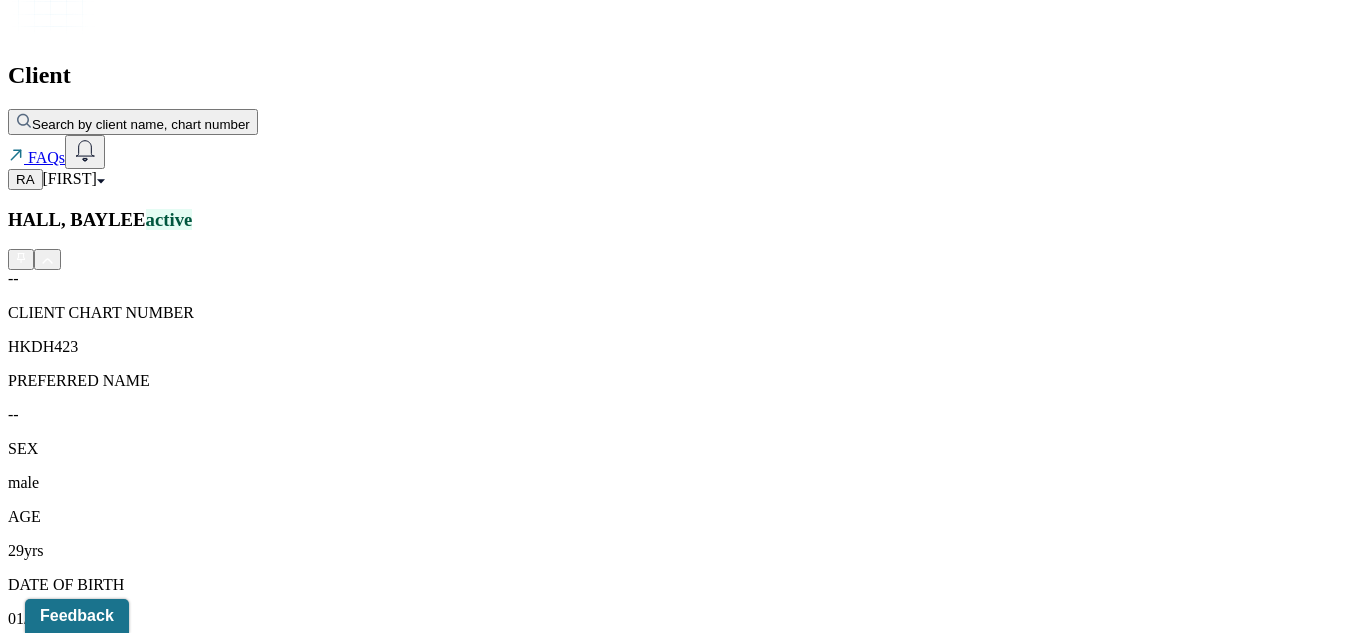 click on "Tasks 1" at bounding box center (372, 1708) 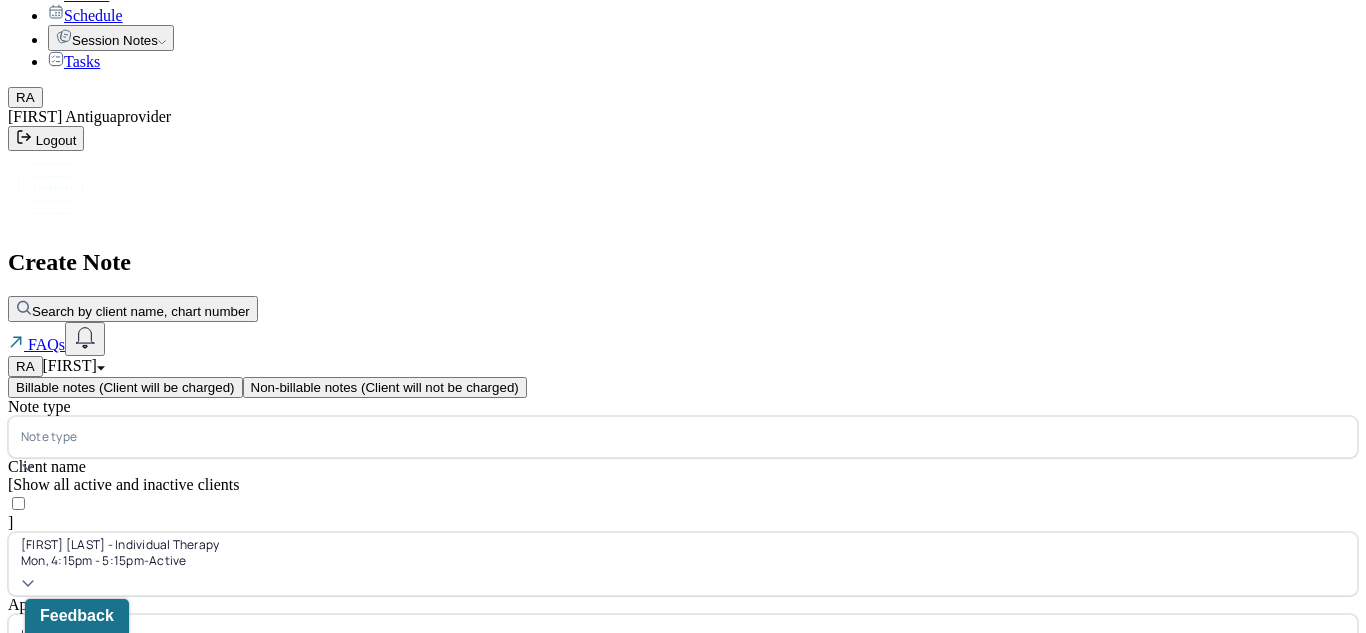 scroll, scrollTop: 95, scrollLeft: 0, axis: vertical 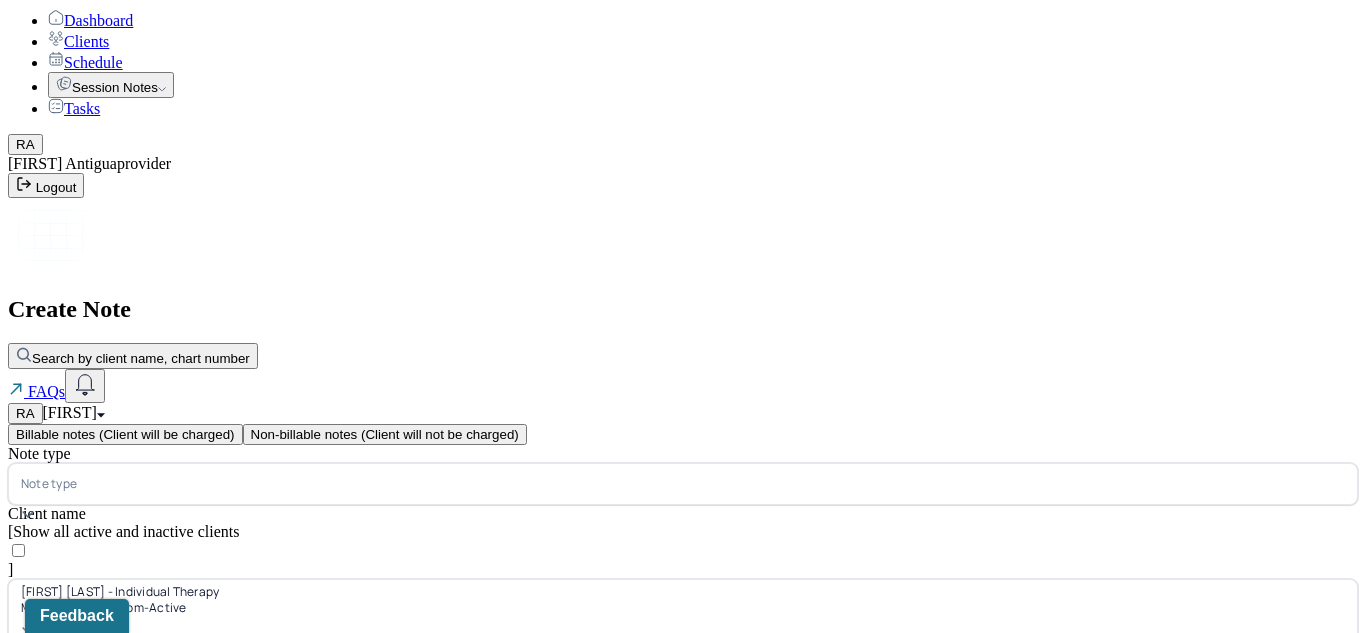 click on "Note type Note type Client name [Show all active and inactive clients] [FIRST] [LAST] - Individual therapy Mon, 4:15pm - 5:15pm - active Appointment type individual therapy Date of service Aug 4, 2025 Start time 16:15 End time 17:15 Continue" at bounding box center [683, 656] 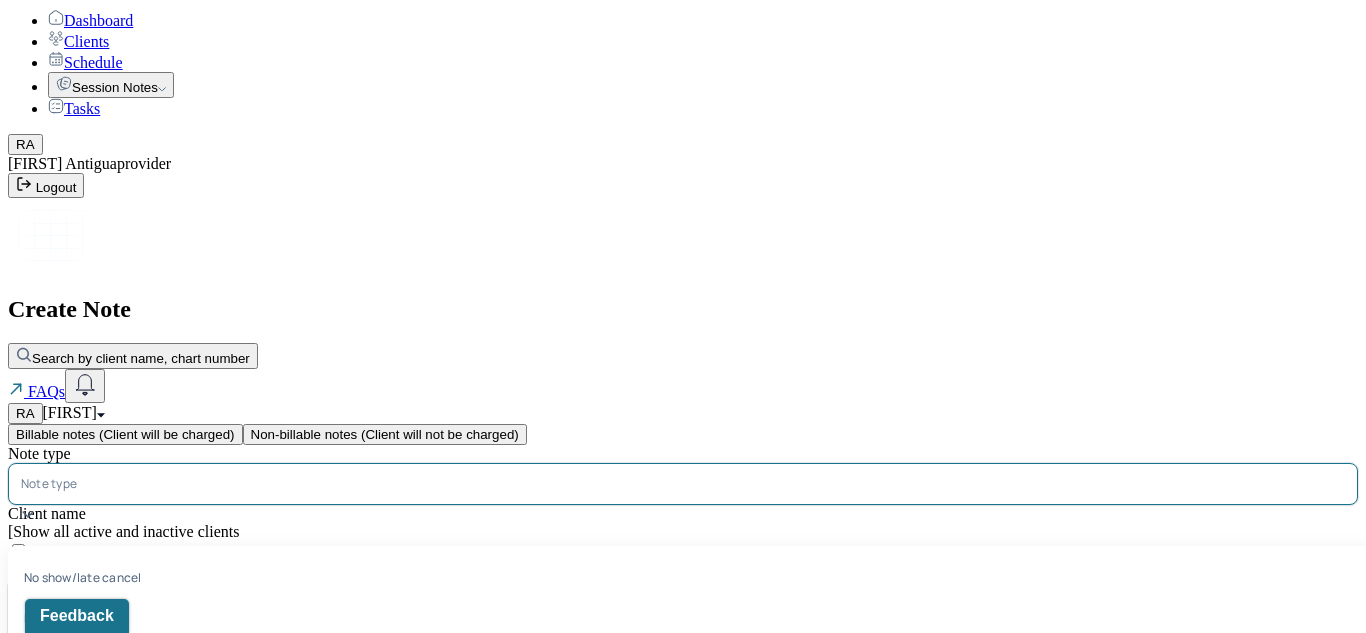 click on "Individual soap note" at bounding box center (691, 780) 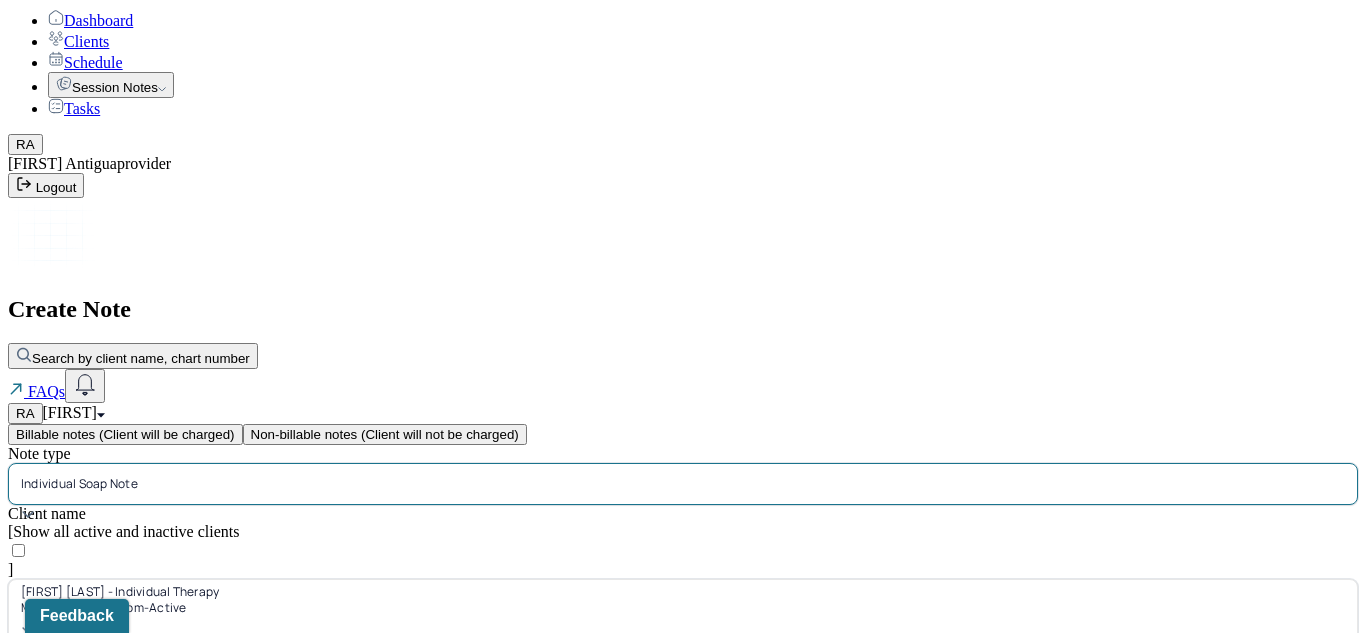 click on "Continue" at bounding box center [42, 856] 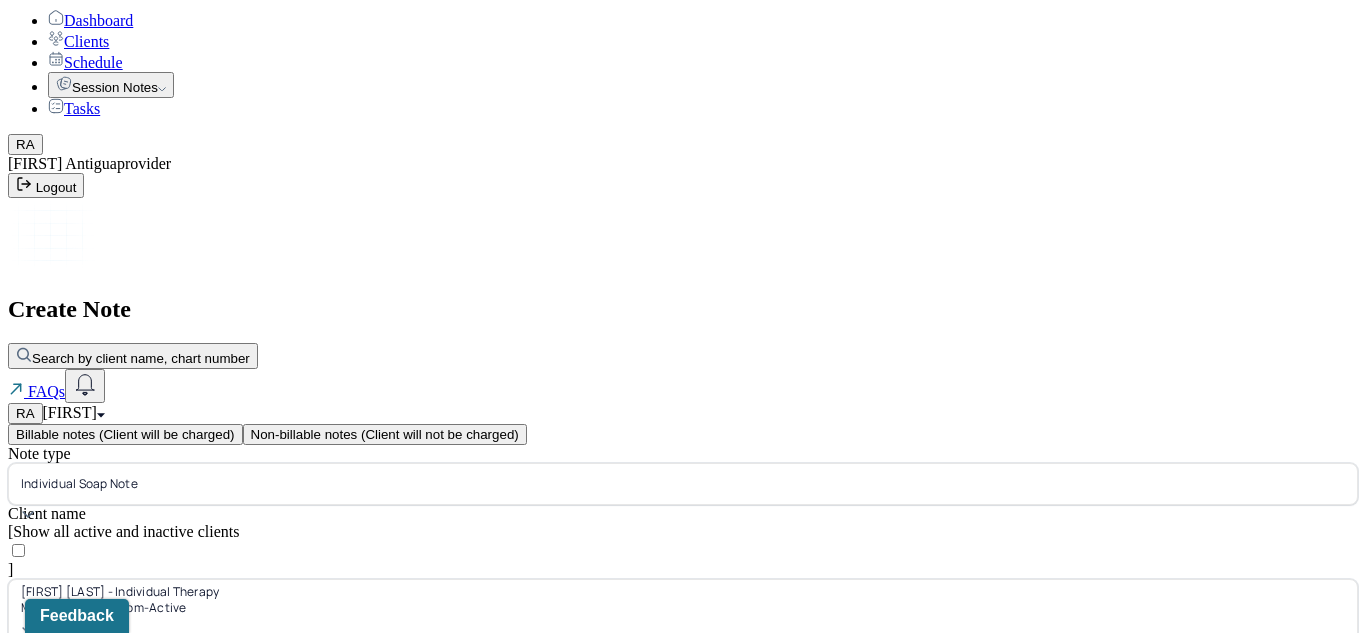scroll, scrollTop: 0, scrollLeft: 0, axis: both 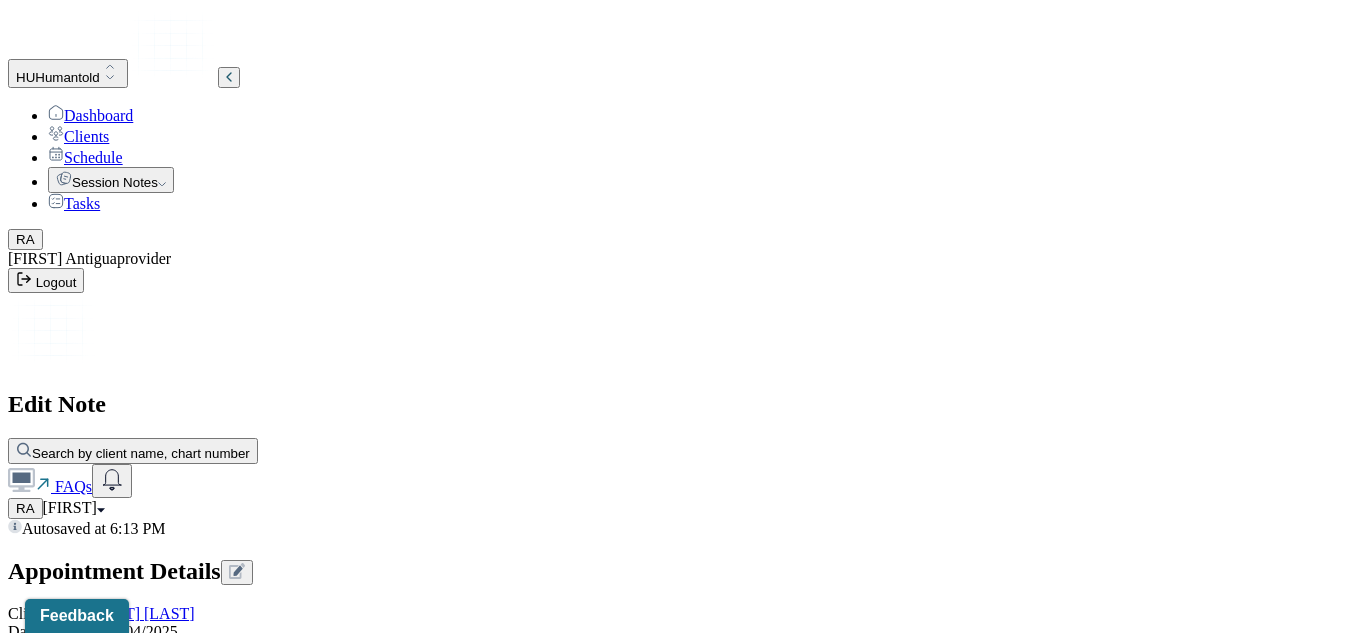 click on "Load previous session note" at bounding box center (104, 910) 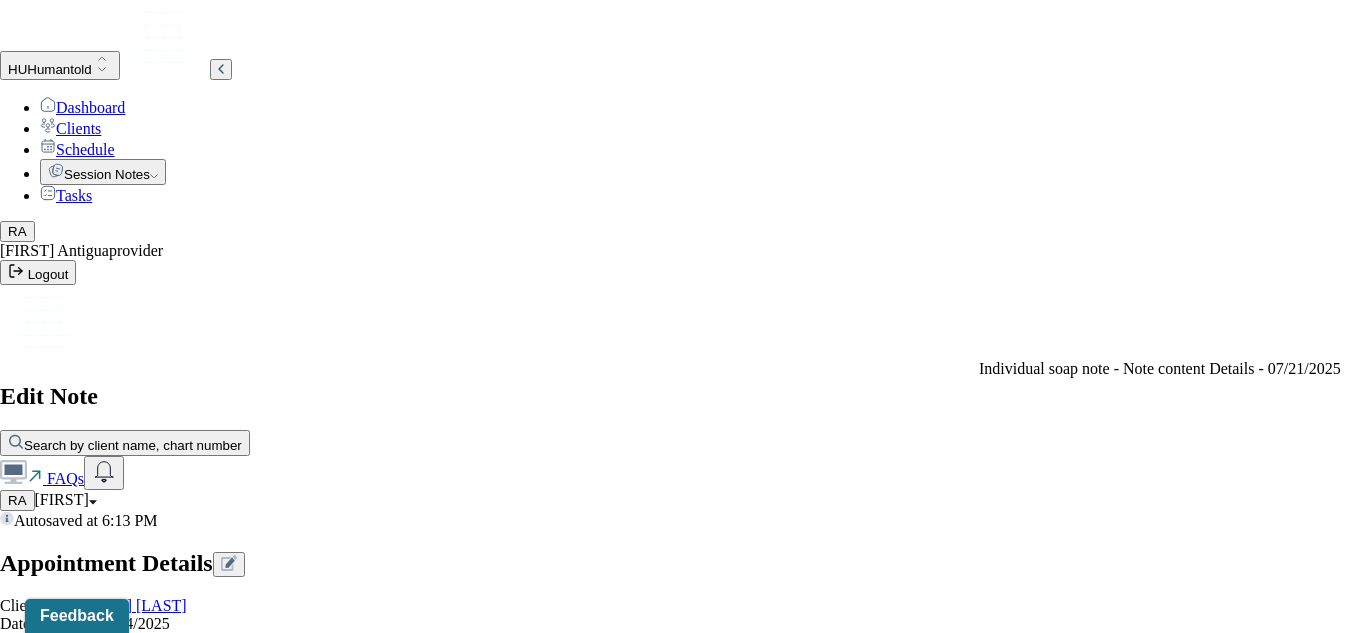 click on "Individual soap note   - Note content Details -   07/21/2025" at bounding box center [1160, 369] 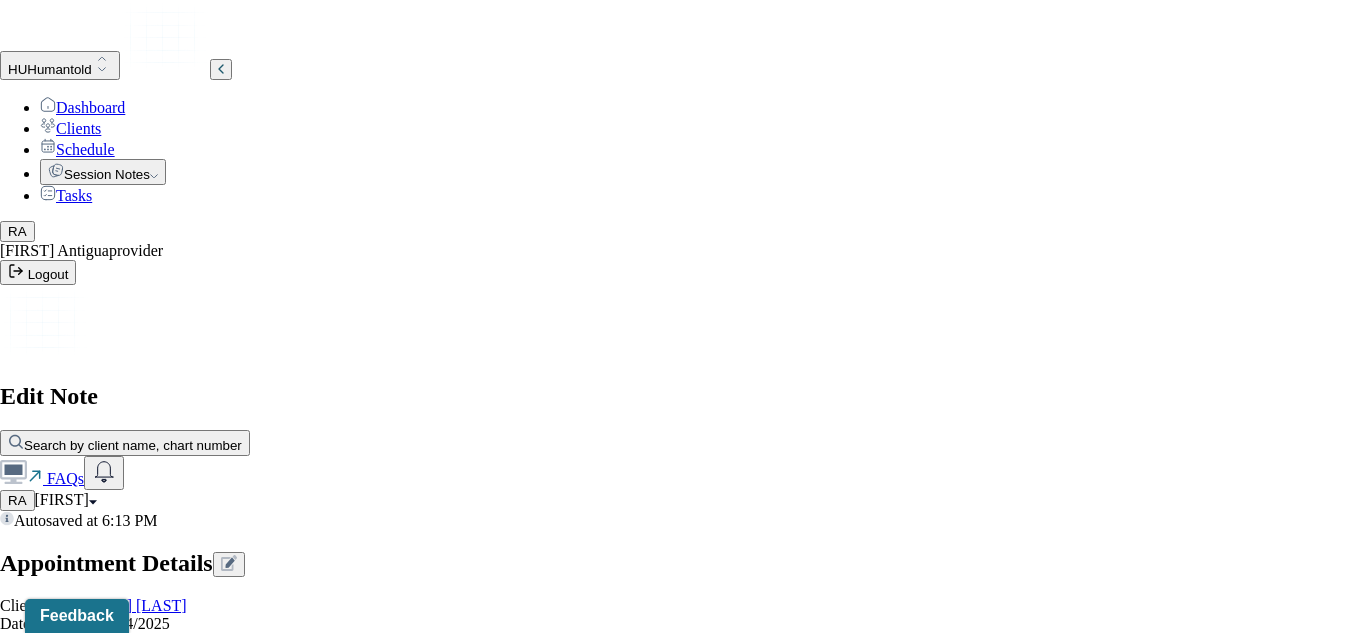 click on "Yes, Load Previous Note" at bounding box center (139, 4231) 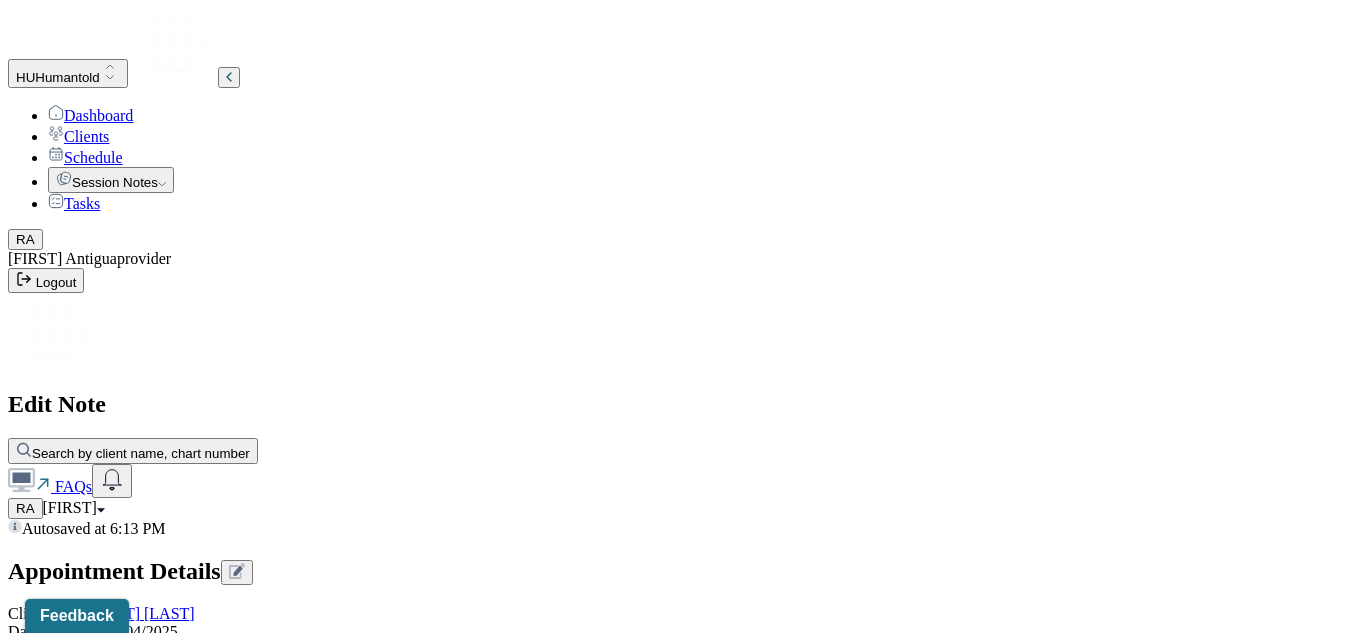 click on "Autosaved at 6:13 PM Appointment Details     Client name [NAME] [LAST] Date of service 08/04/2025 Time 4:15pm - 5:15pm Duration 1hr Appointment type individual therapy Provider name [NAME] [LAST] Modifier 1 95 Telemedicine Note type Individual soap note Appointment Details     Client name [NAME] [LAST] Date of service 08/04/2025 Time 4:15pm - 5:15pm Duration 1hr Appointment type individual therapy Provider name [NAME] [LAST] Modifier 1 95 Telemedicine Note type Individual soap note   Load previous session note   Instructions The fields marked with an asterisk ( * ) are required before you can submit your notes. Before you can submit your session notes, they must be signed. You have the option to save your notes as a draft before making a submission. Appointment location * Teletherapy Client Teletherapy Location Home Office Other Provider Teletherapy Location Home Office Other Consent was received for the teletherapy session The teletherapy session was conducted via video Primary diagnosis * Secondary diagnosis *" at bounding box center [683, 2424] 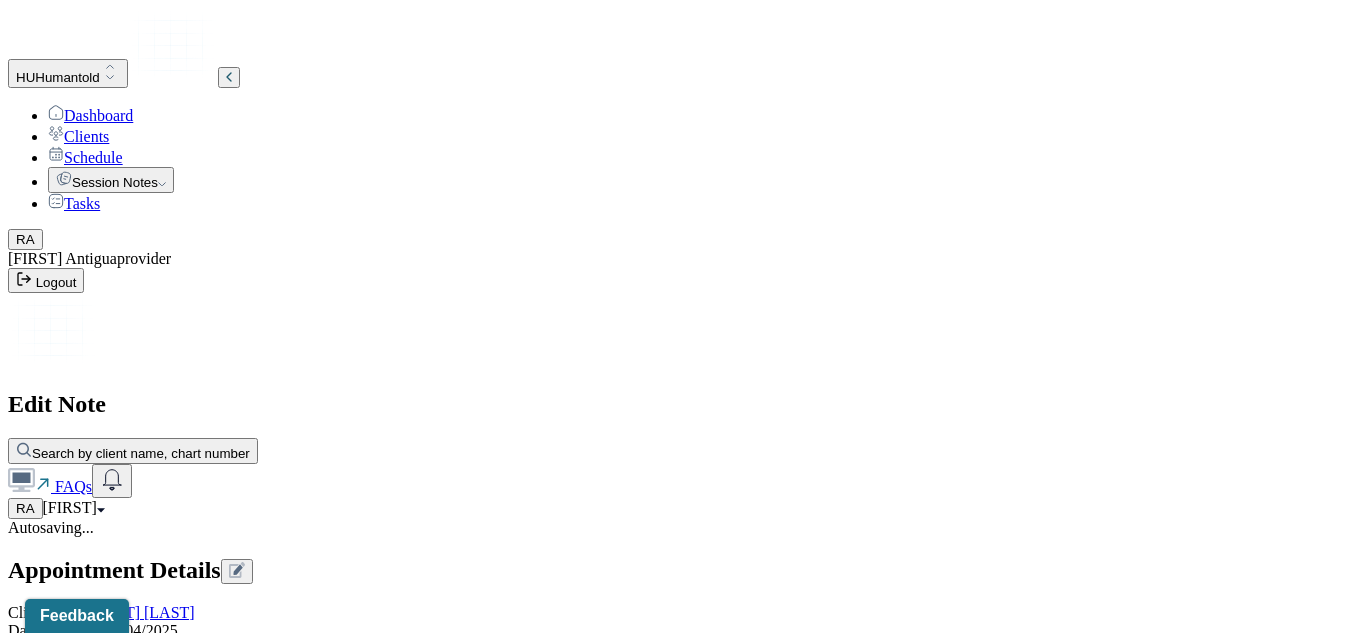 type 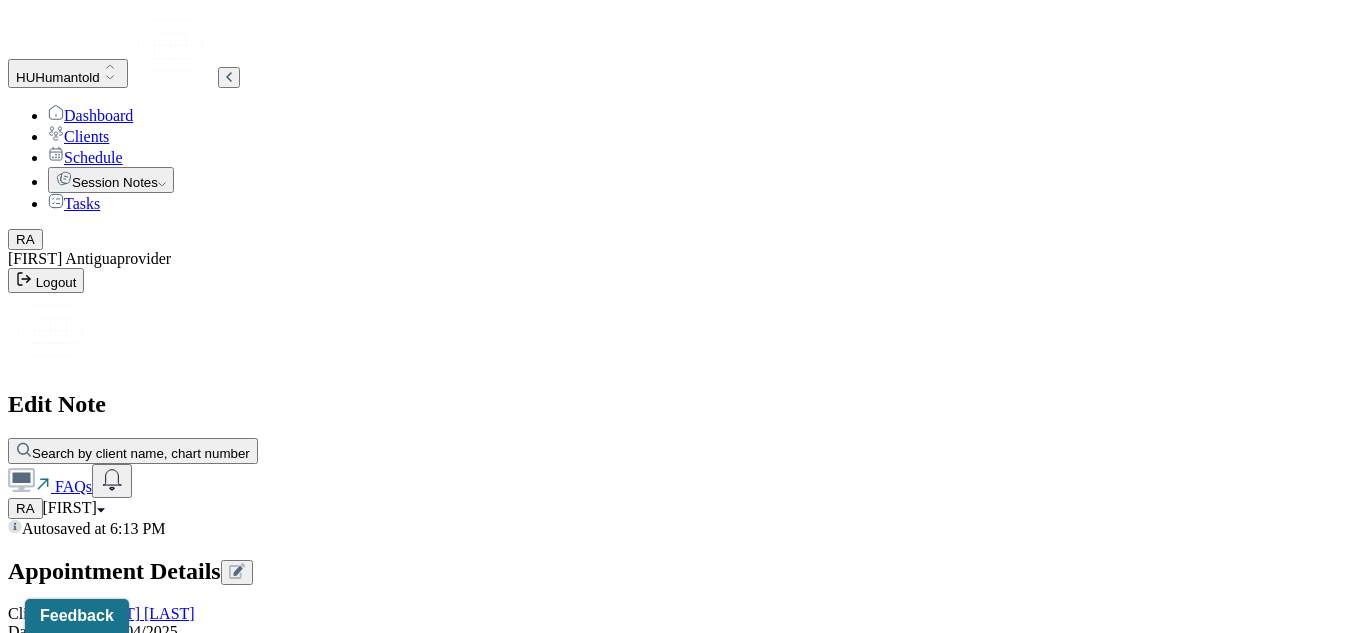 scroll, scrollTop: 1375, scrollLeft: 0, axis: vertical 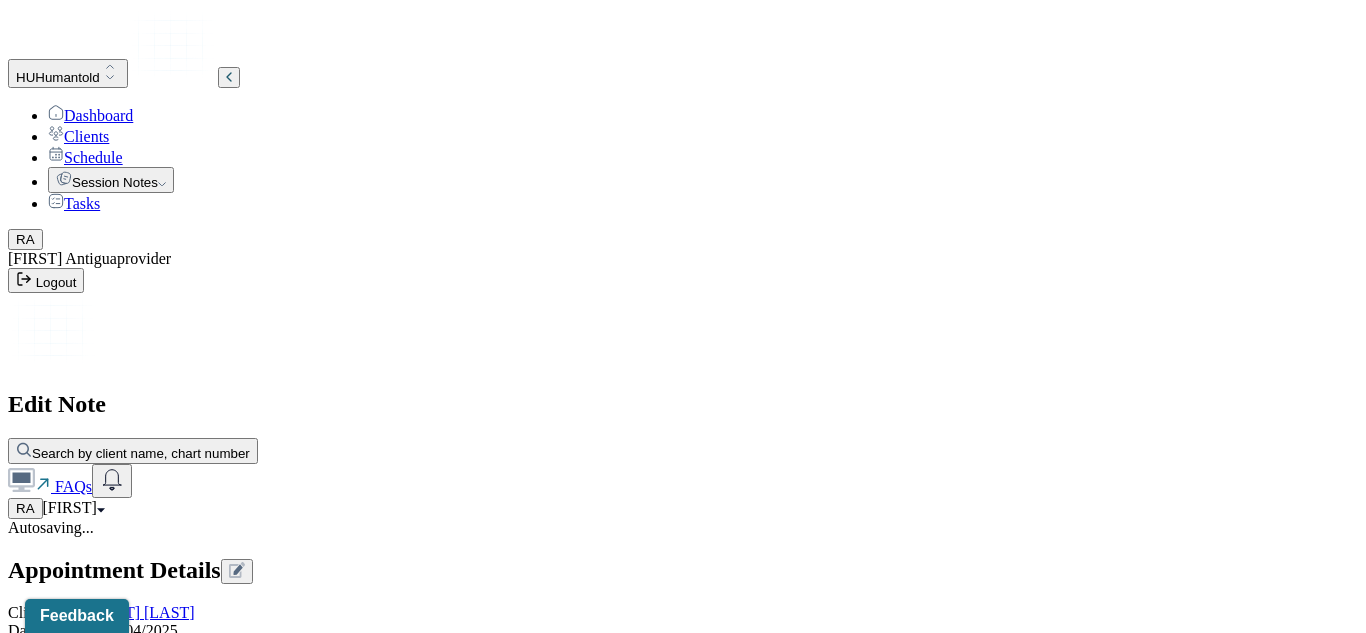 type 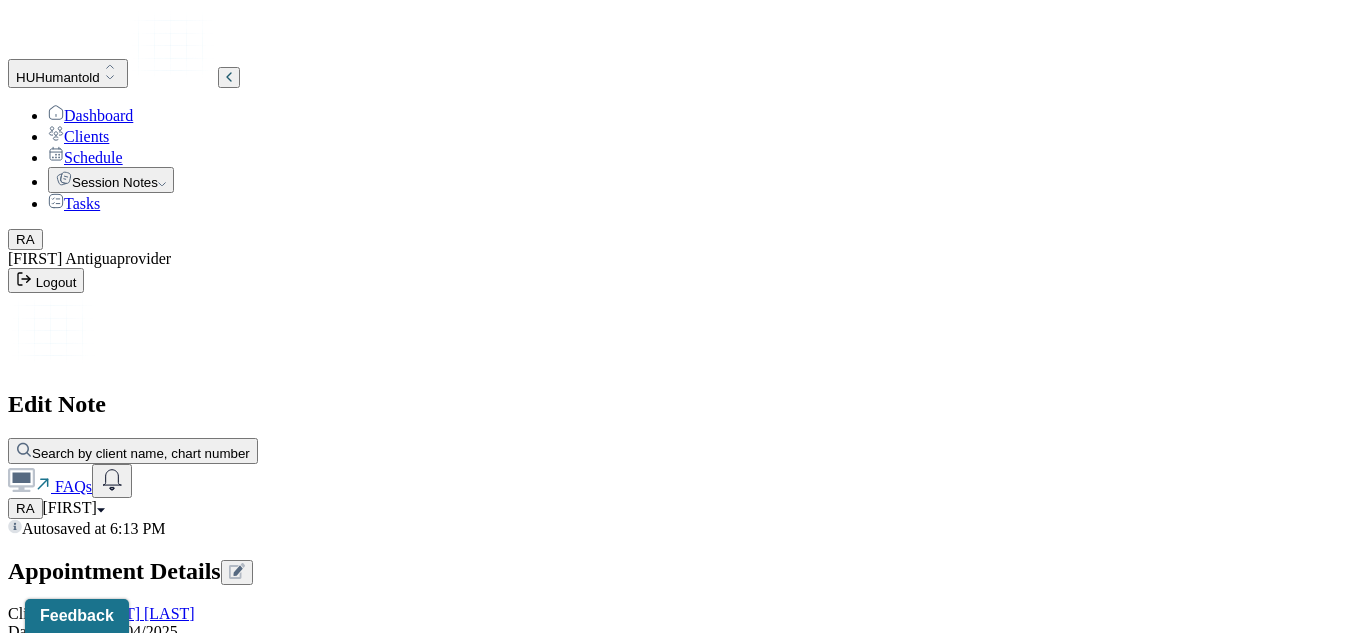 scroll, scrollTop: 1900, scrollLeft: 0, axis: vertical 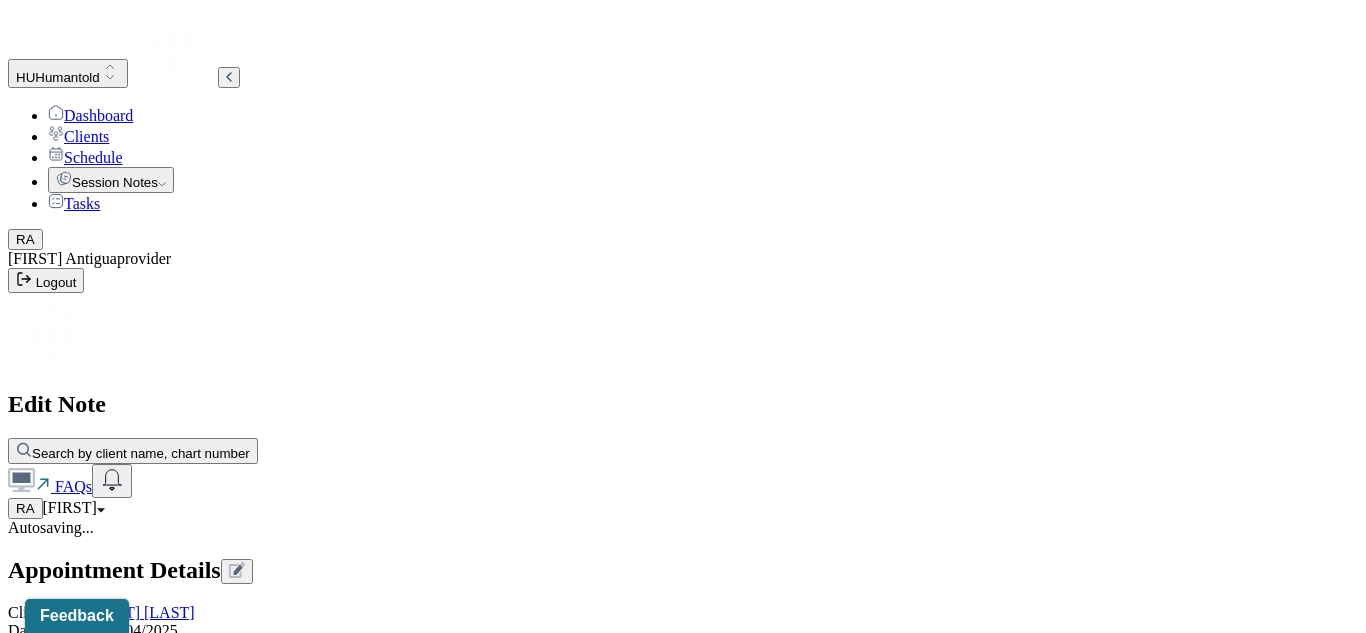 type 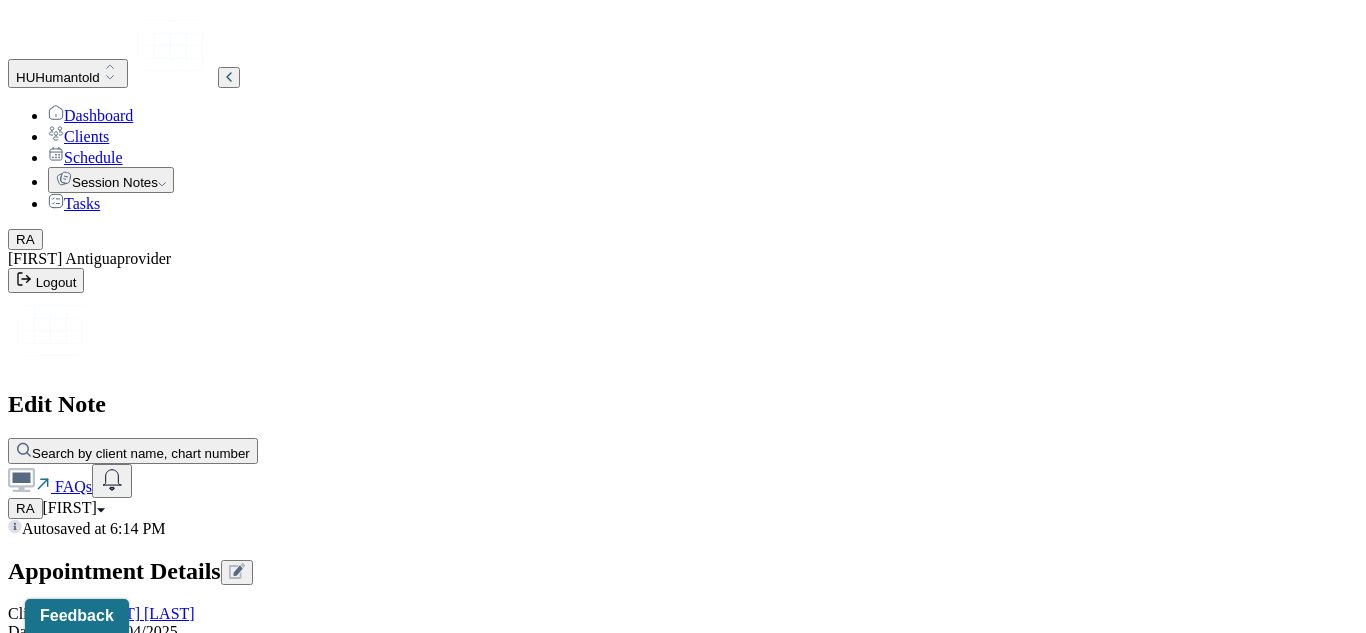 scroll, scrollTop: 2441, scrollLeft: 0, axis: vertical 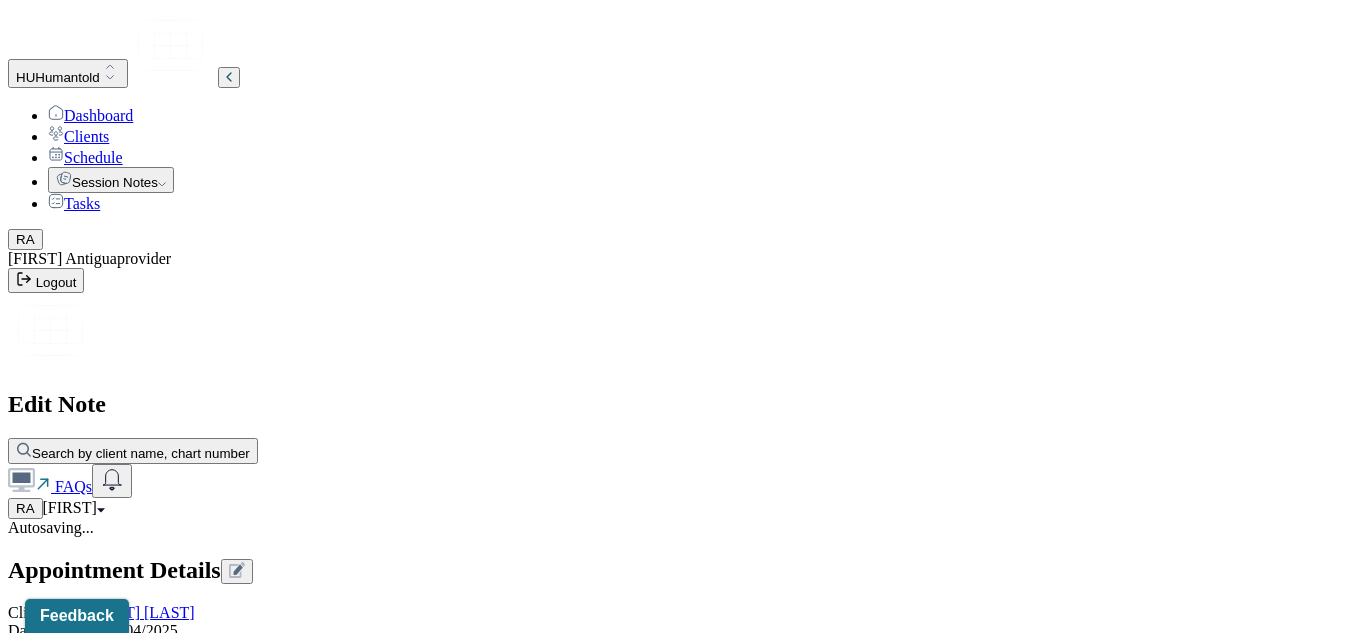 type 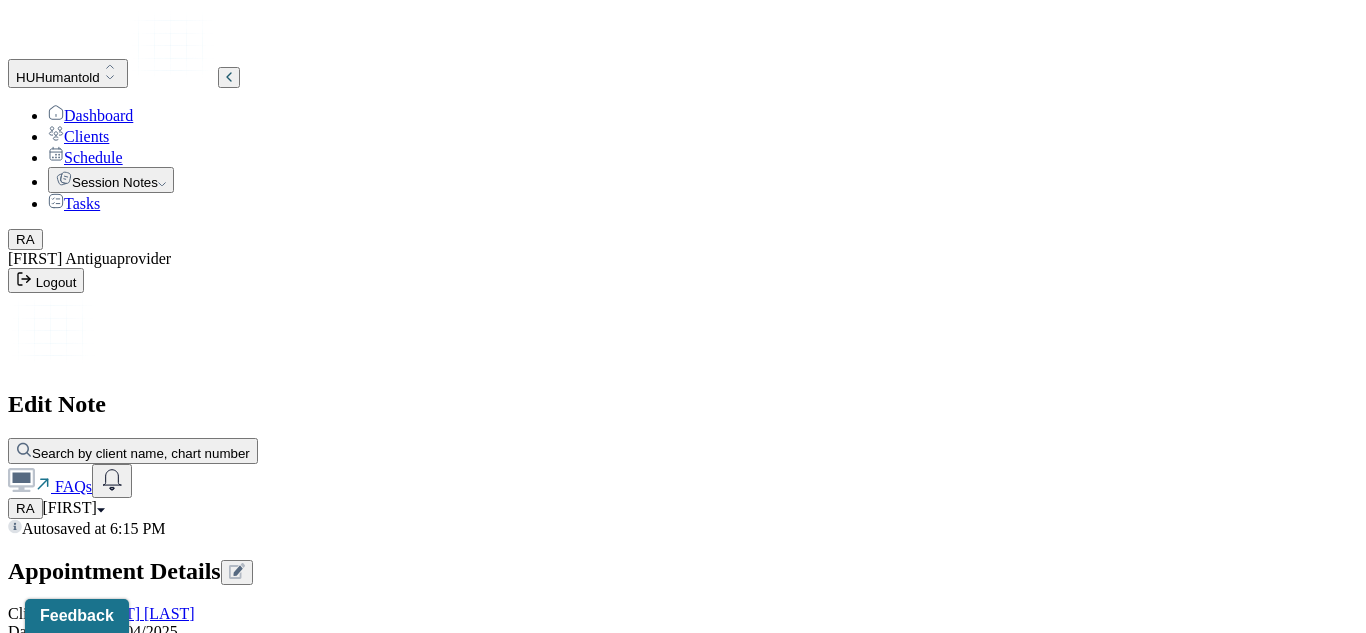 scroll, scrollTop: 3338, scrollLeft: 0, axis: vertical 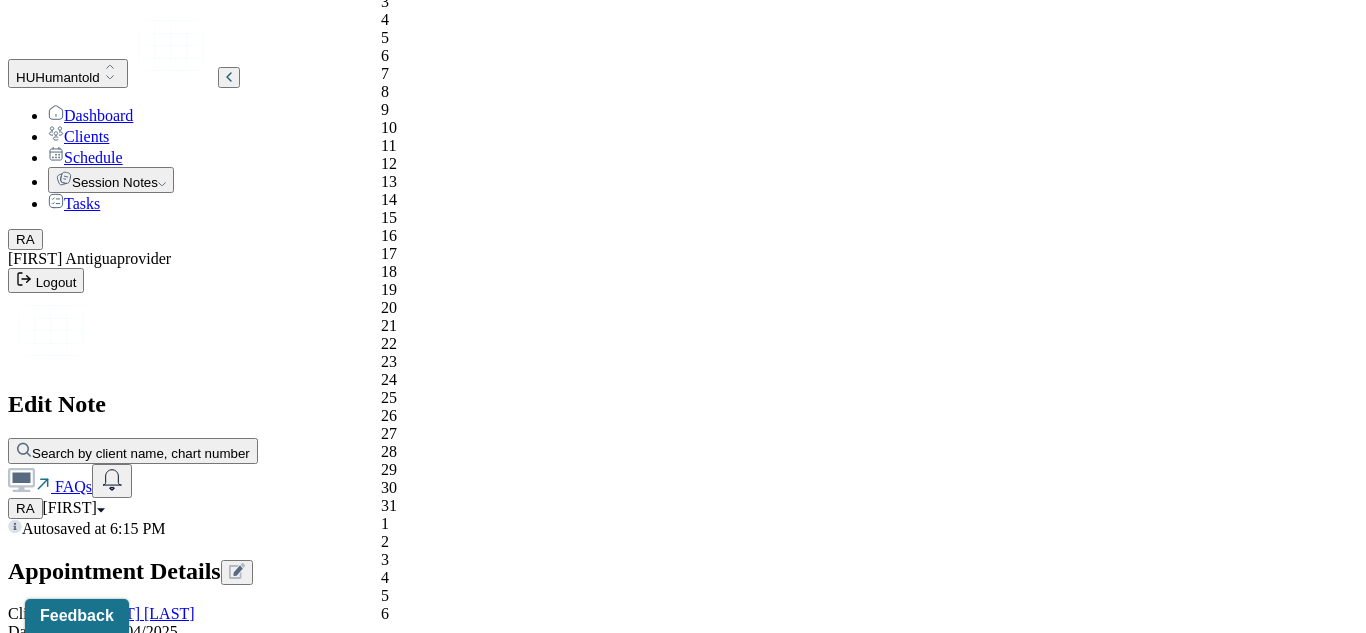 click on "18" at bounding box center [477, 272] 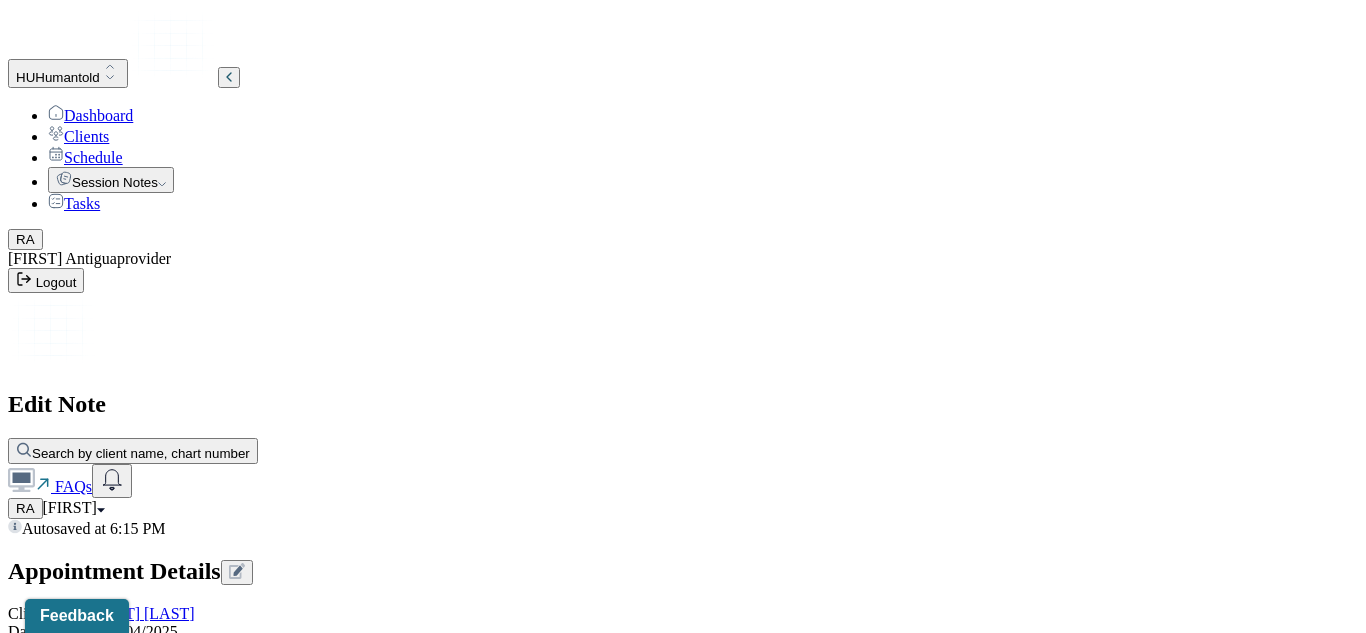 click on "Frequency of sessions" at bounding box center [683, 3184] 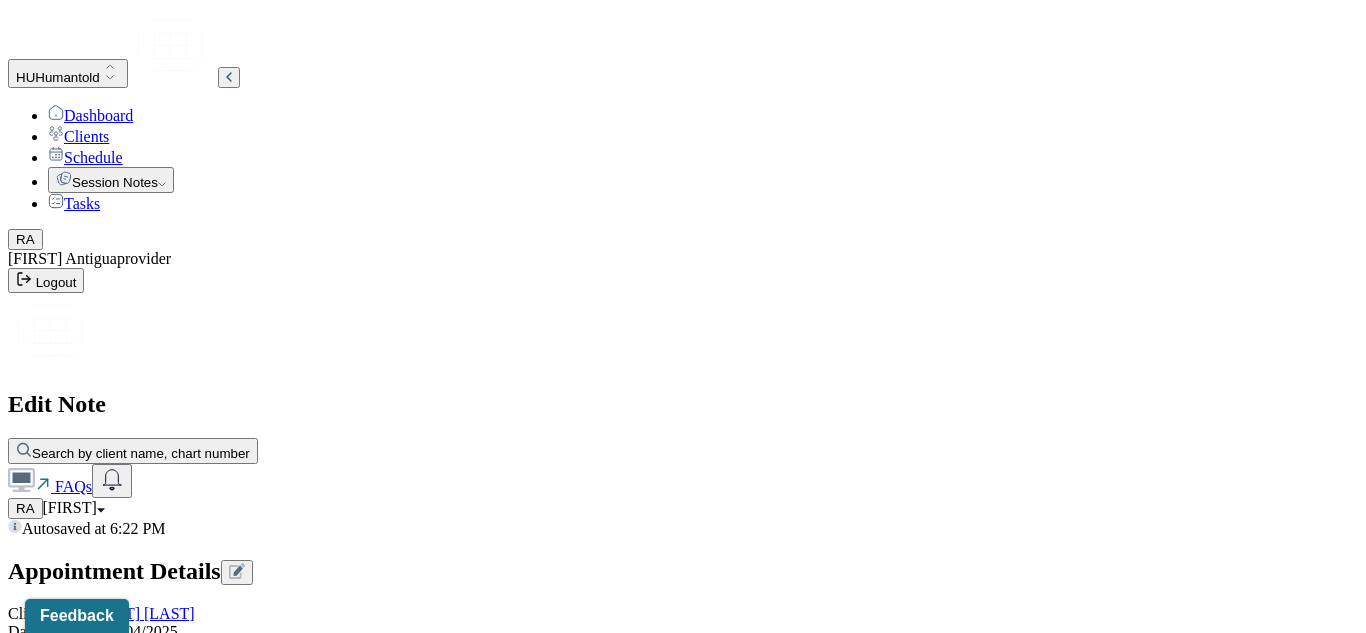 scroll, scrollTop: 2307, scrollLeft: 0, axis: vertical 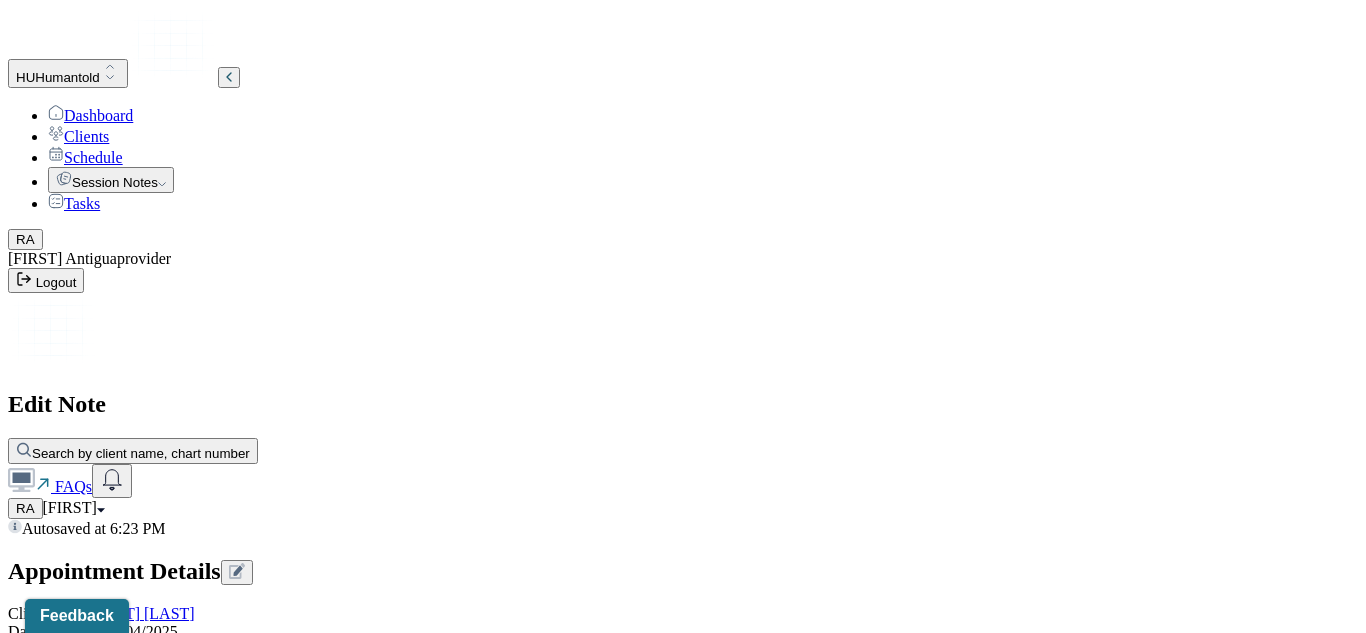 click on "Career Counseling" at bounding box center (100, 2985) 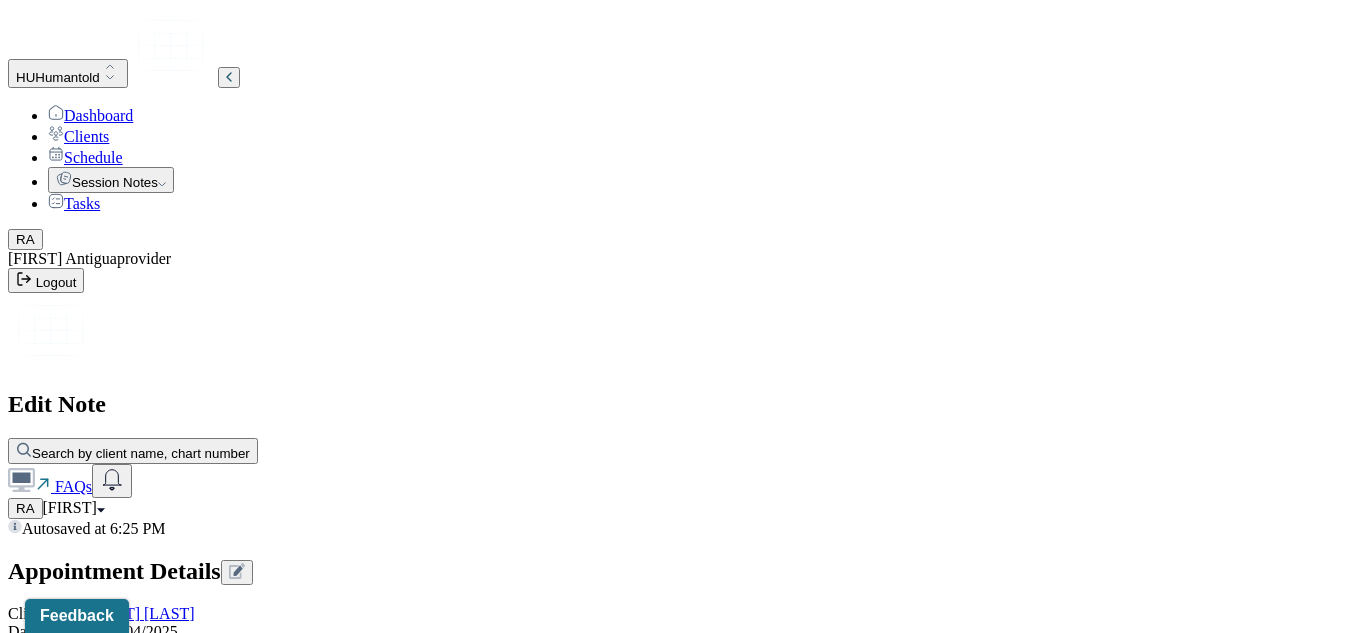 click on "Client reported he feels fine and has spent good quality time with his wife. Client reports how valuable spending time with his wife is to him because of his parents being" at bounding box center (88, 1947) 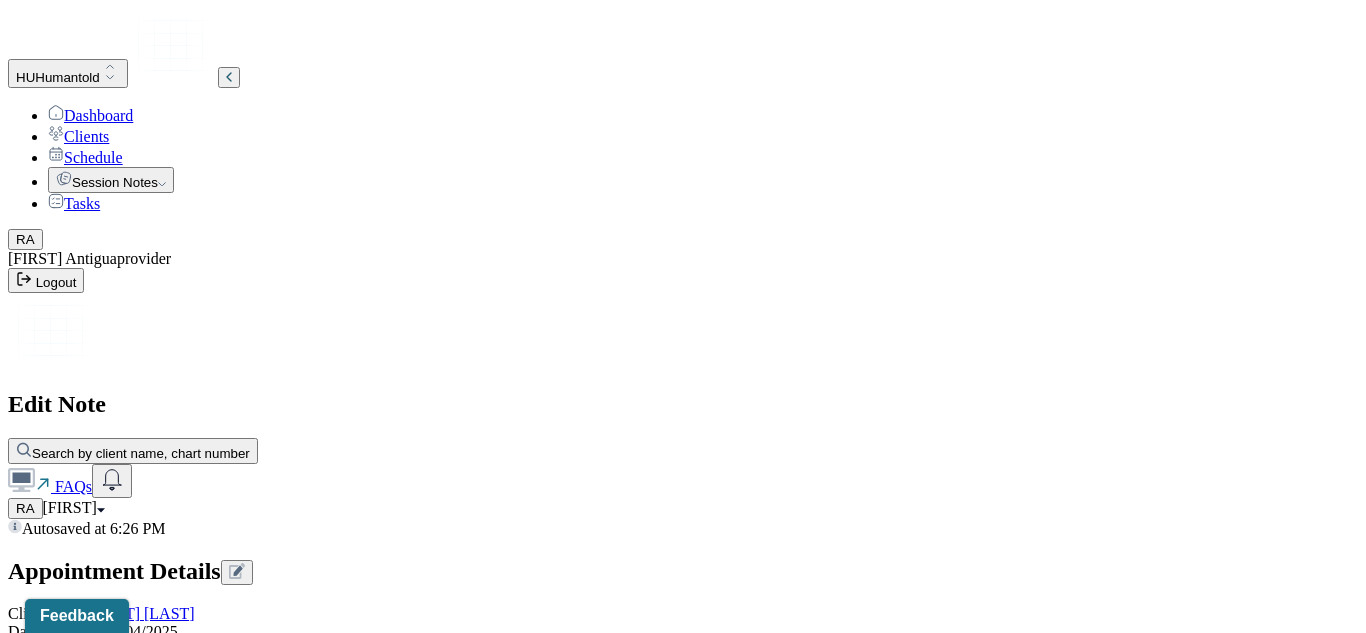 drag, startPoint x: 956, startPoint y: 239, endPoint x: 1120, endPoint y: 350, distance: 198.03282 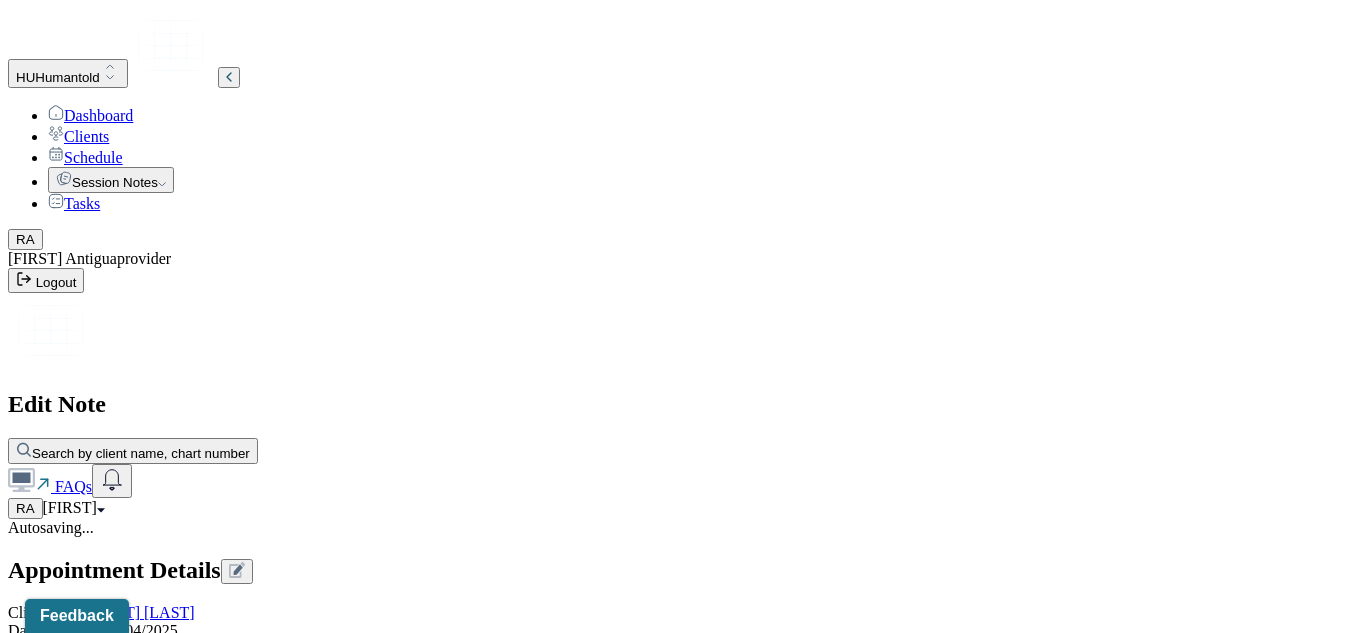 click on "Client reported he feels fine and has recently been spending good quality time with his wife. Client reports that a lot of movements have been tasking place and he had to tr" at bounding box center (88, 1946) 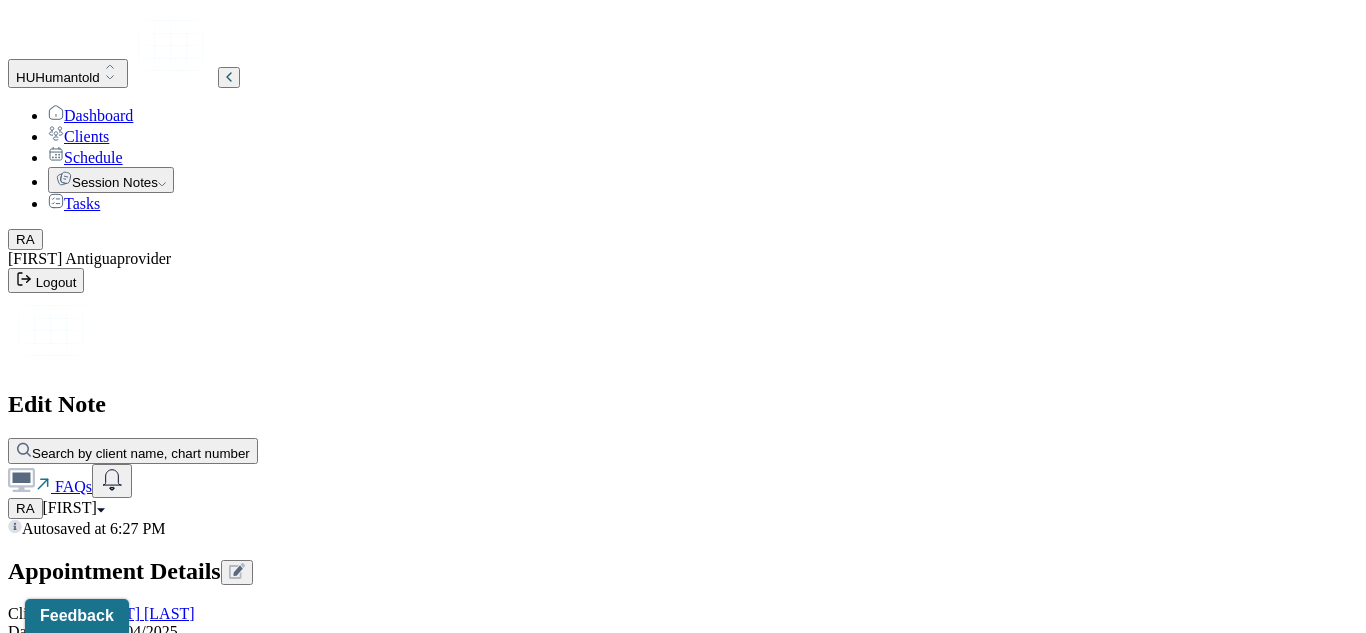 click on "Client reported he feels fine and has recently been spending good quality time with his wife. Client reports that a lot of movements have been taking place and he had to tr" at bounding box center [88, 1947] 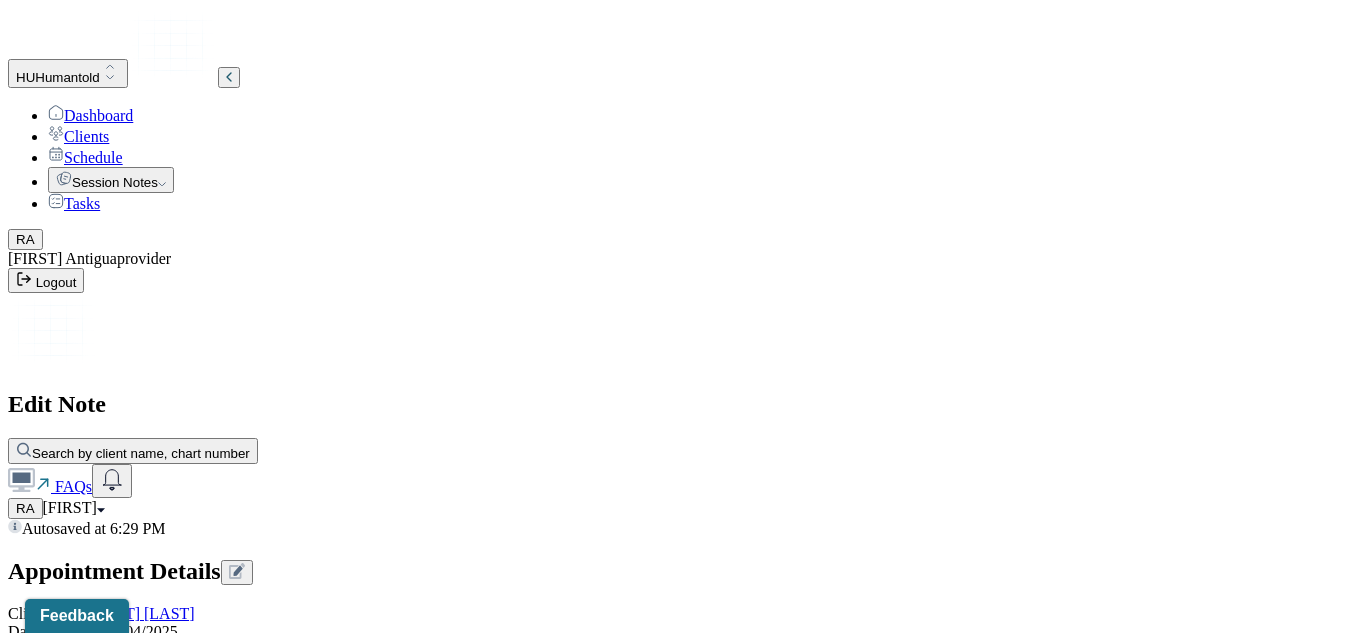 click on "Client reported he feels fine and has recently been spending good quality time with his wife. Client reports that a lot of movements have been taking place and transitioning to the work mentality is challenging." at bounding box center [88, 1947] 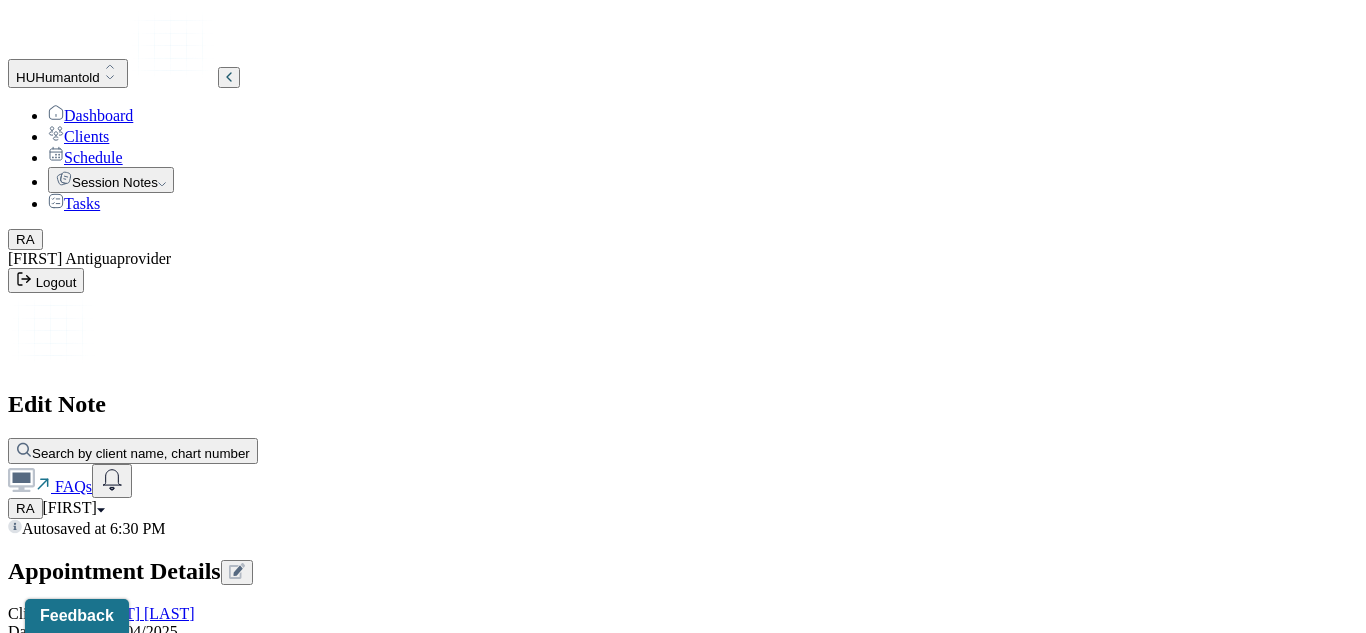 type on "Client reported he feels fine and has recently been spending good quality time with his wife and kids. Client reports that a lot of movements have been taking place and transitioning to the back-to-work mentality can be challenging sometimes." 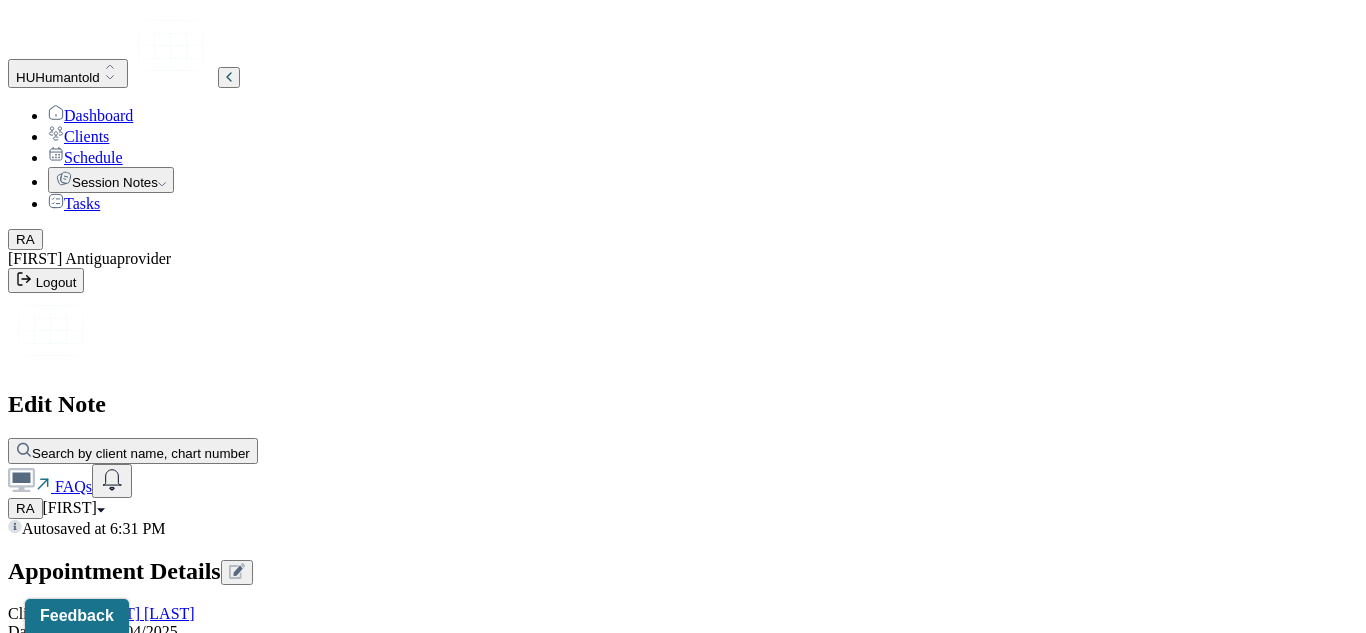 scroll, scrollTop: 903, scrollLeft: 0, axis: vertical 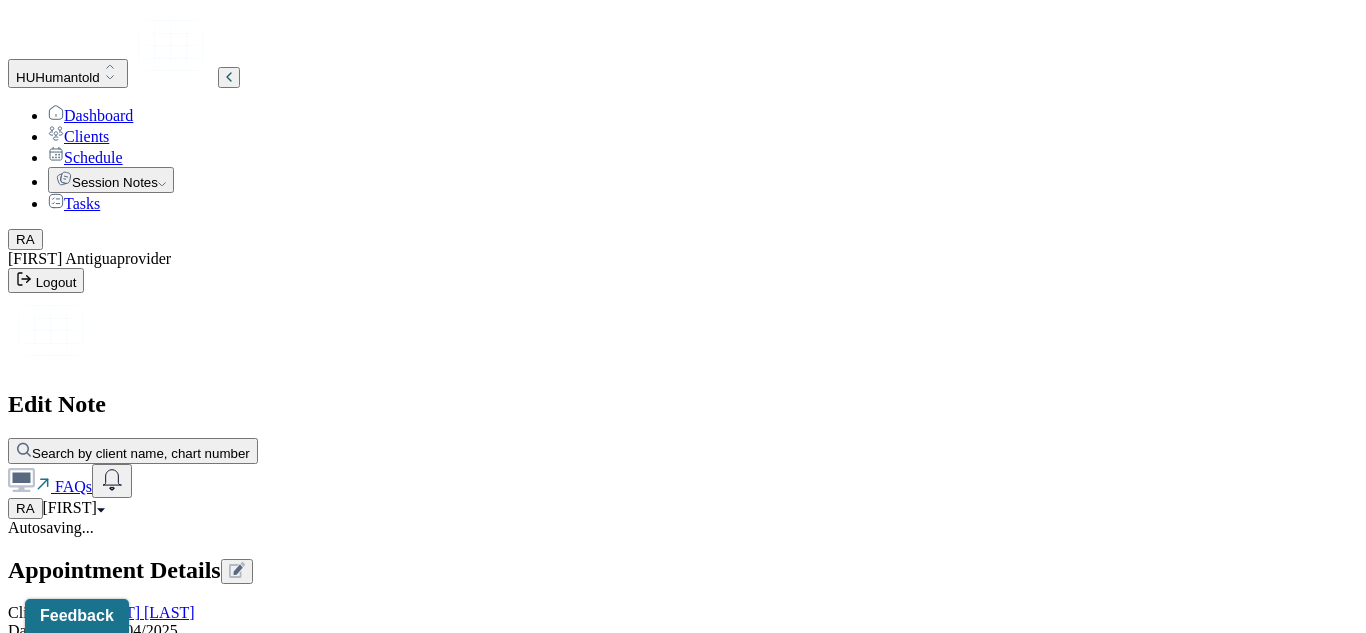 type on "Client was talkative in session." 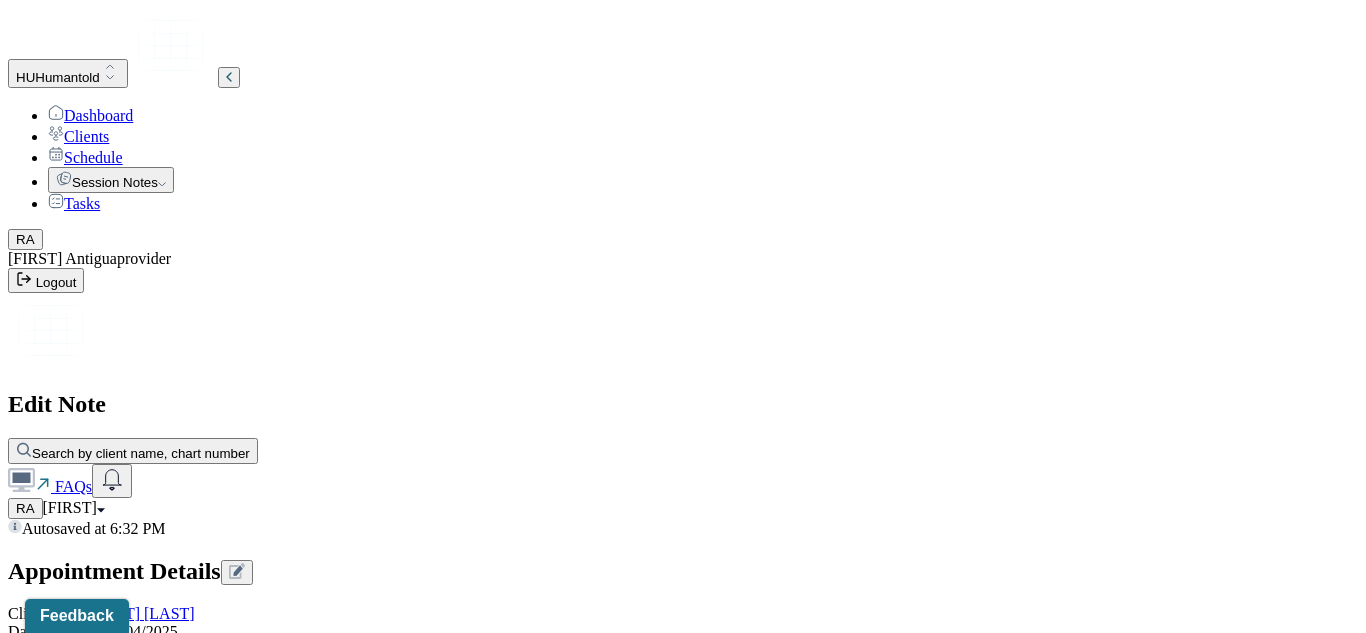 scroll, scrollTop: 2937, scrollLeft: 0, axis: vertical 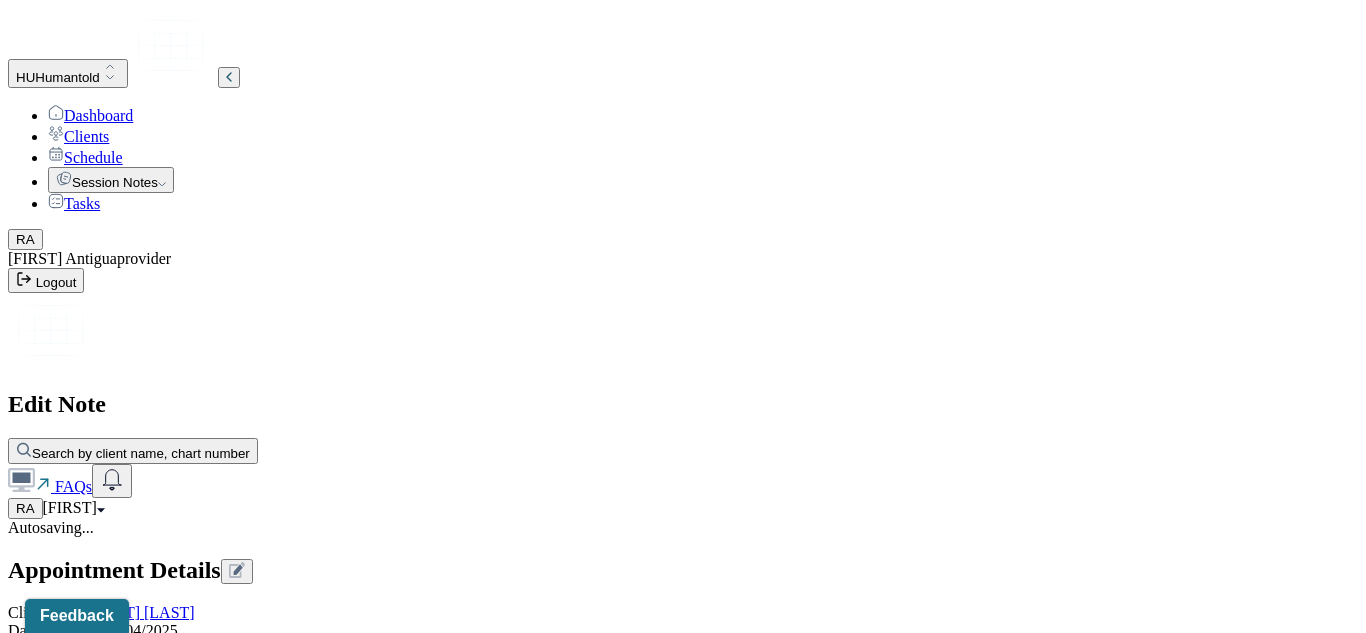 click at bounding box center (88, 3467) 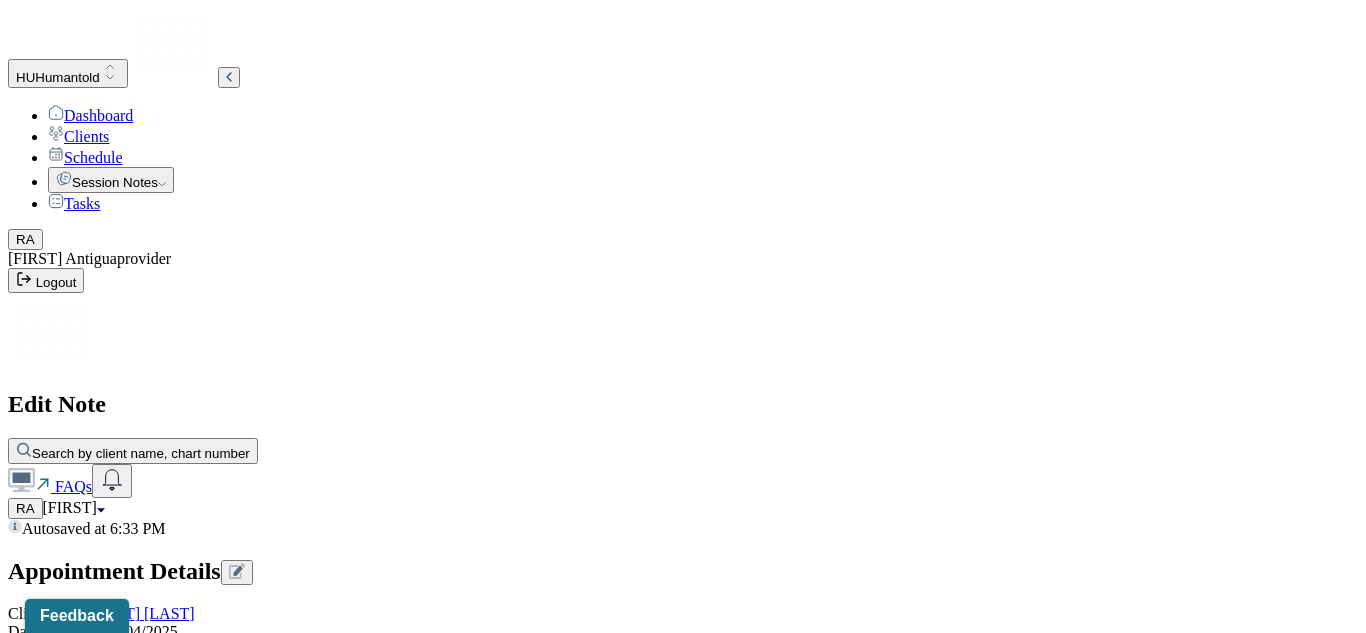 click on "Prognosis is great as client actively participates in sessions." at bounding box center (88, 3468) 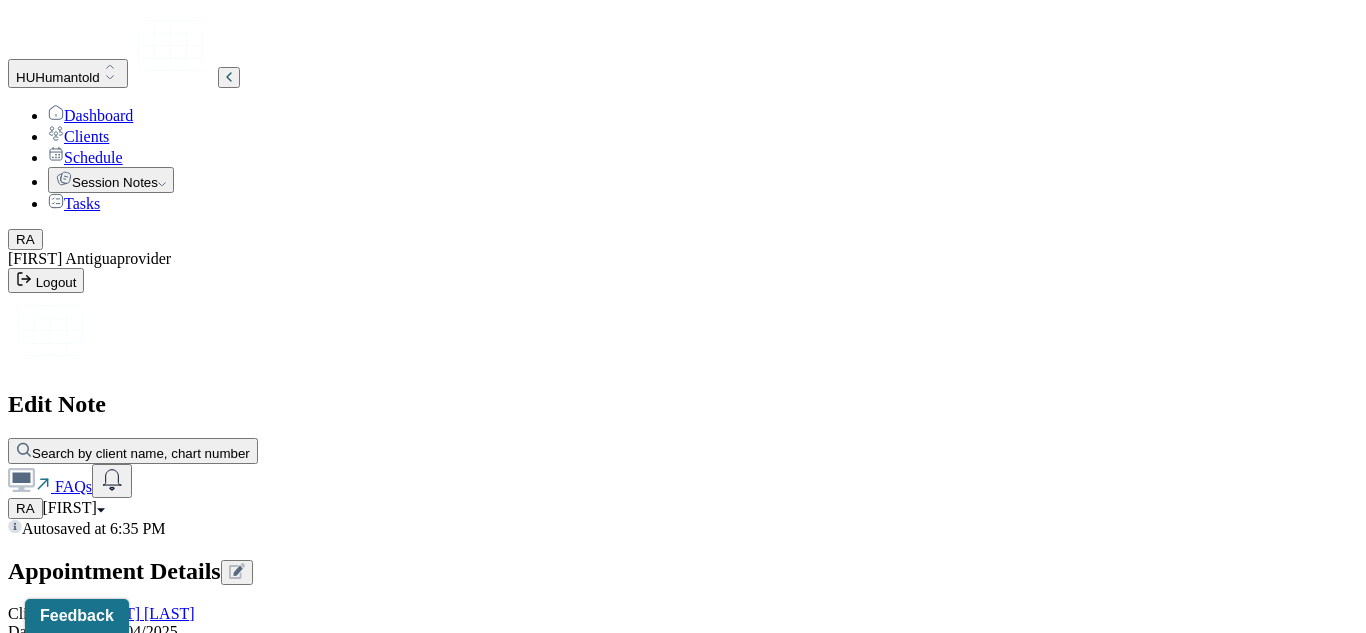 click on "Client had full attention in the session and communicative throughout session." at bounding box center (88, 3573) 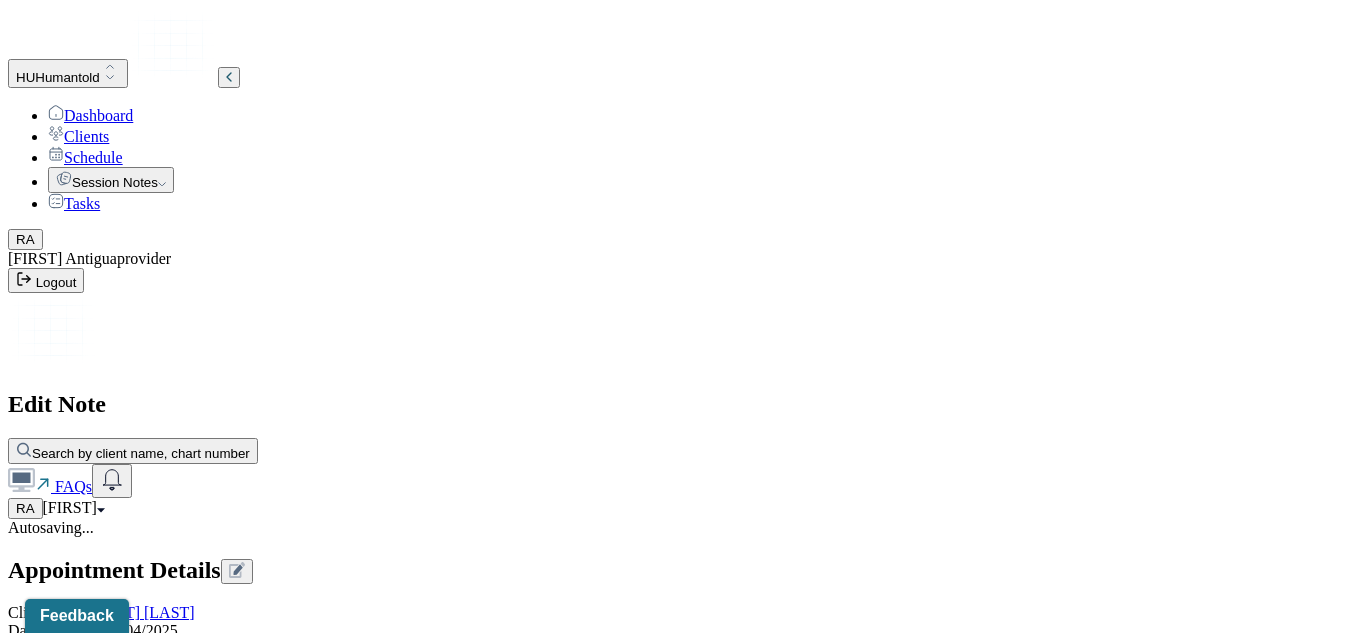 type on "Client paid full attention in the session and was communicative throughout session." 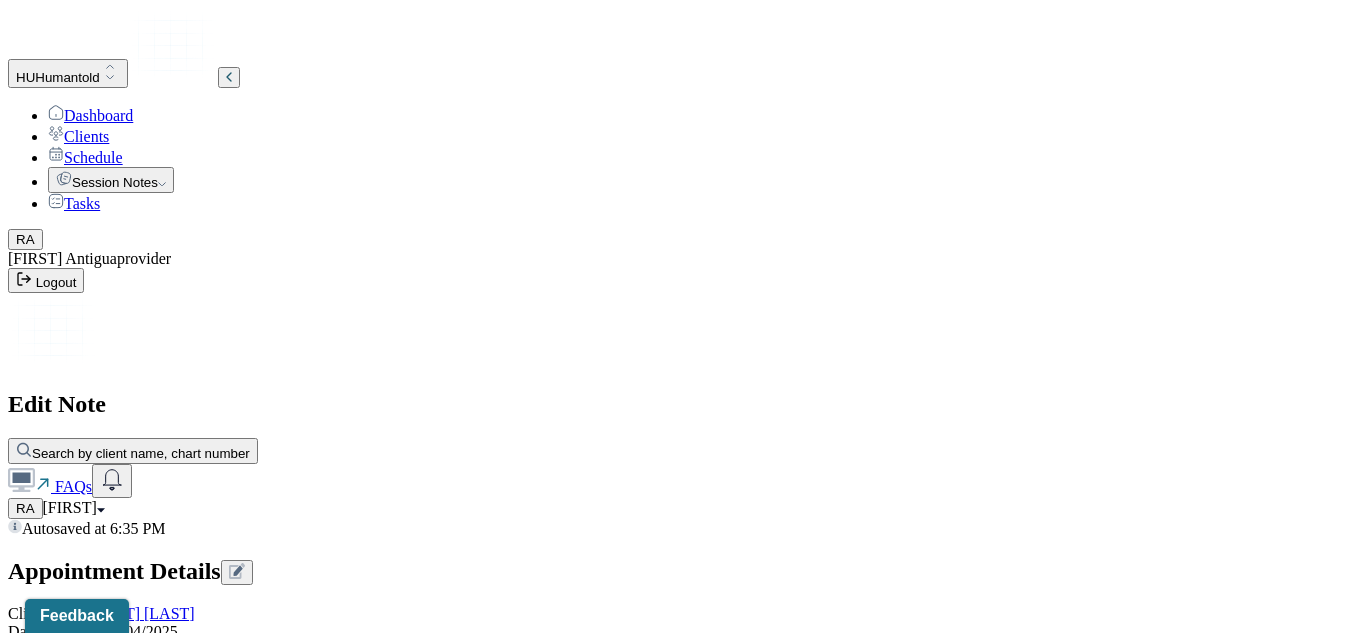 scroll, scrollTop: 2943, scrollLeft: 0, axis: vertical 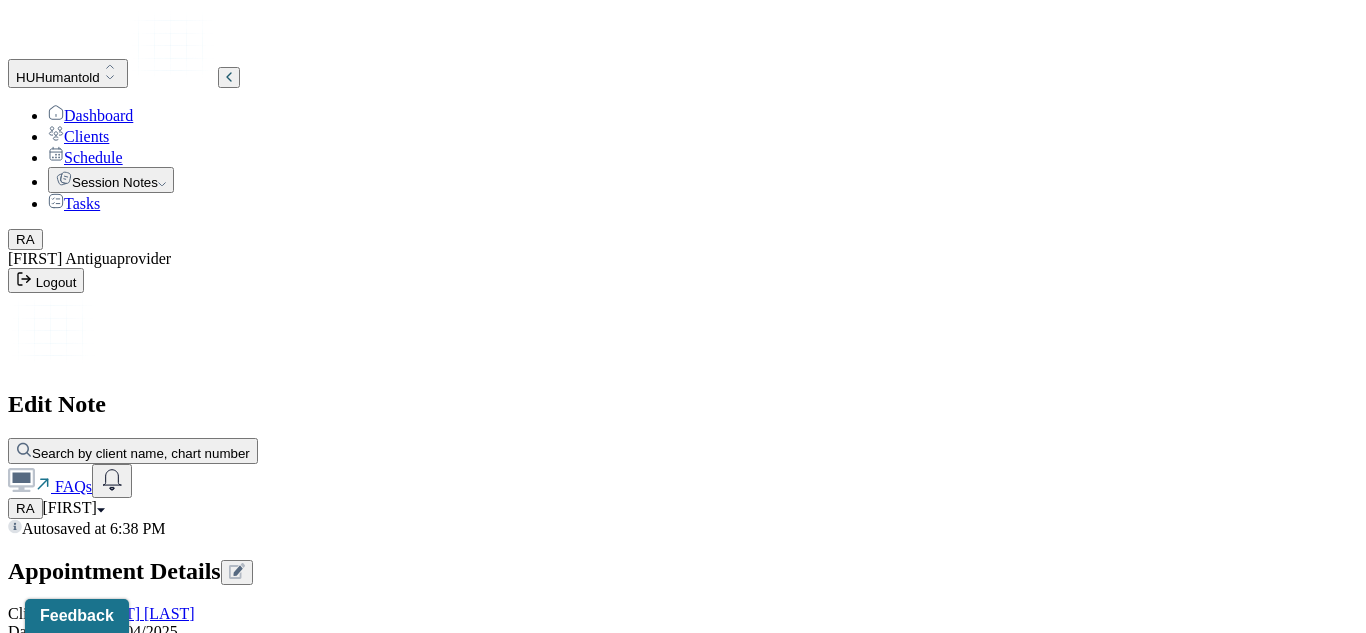 click on "Client appeared a little tired but was talkative and cheerful in session. Client was experiencing preoccupied thoughts towards his job that lead to cognitive distortions." at bounding box center (626, 2077) 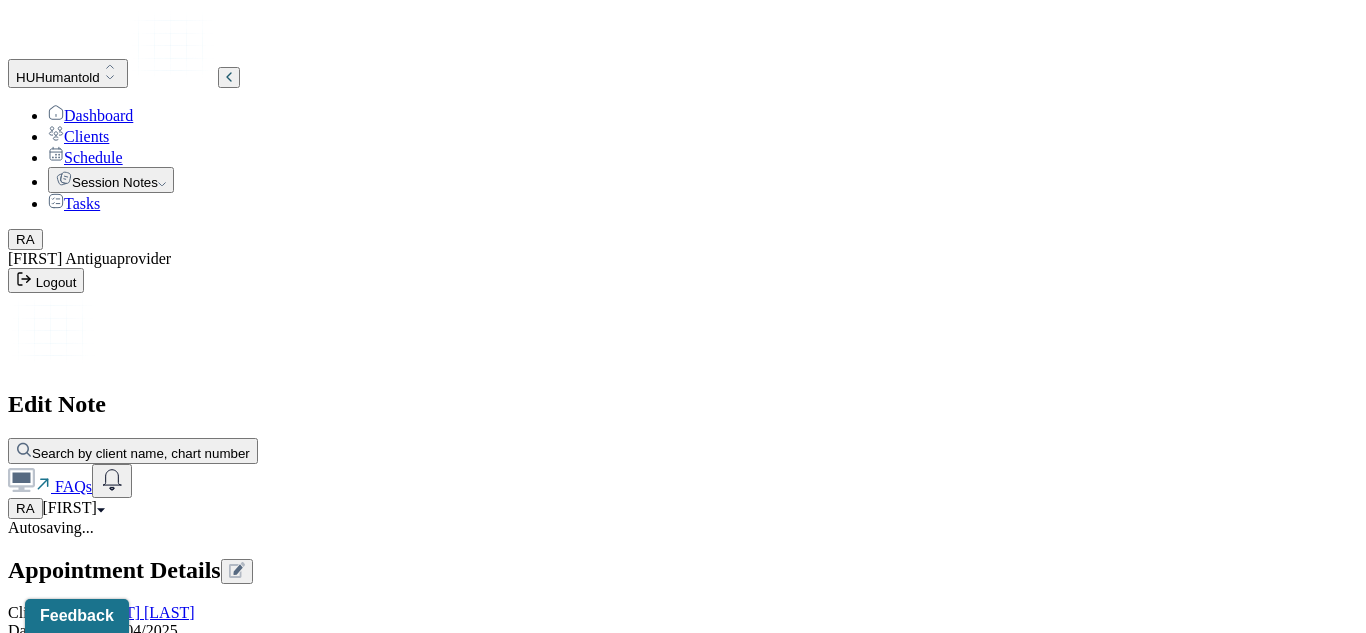 click on "Client appeared a little tired but was talkative and cheerful in session. Client was experiencing preoccupied thoughts towards his job that lead to cognitive distortions." at bounding box center (626, 2076) 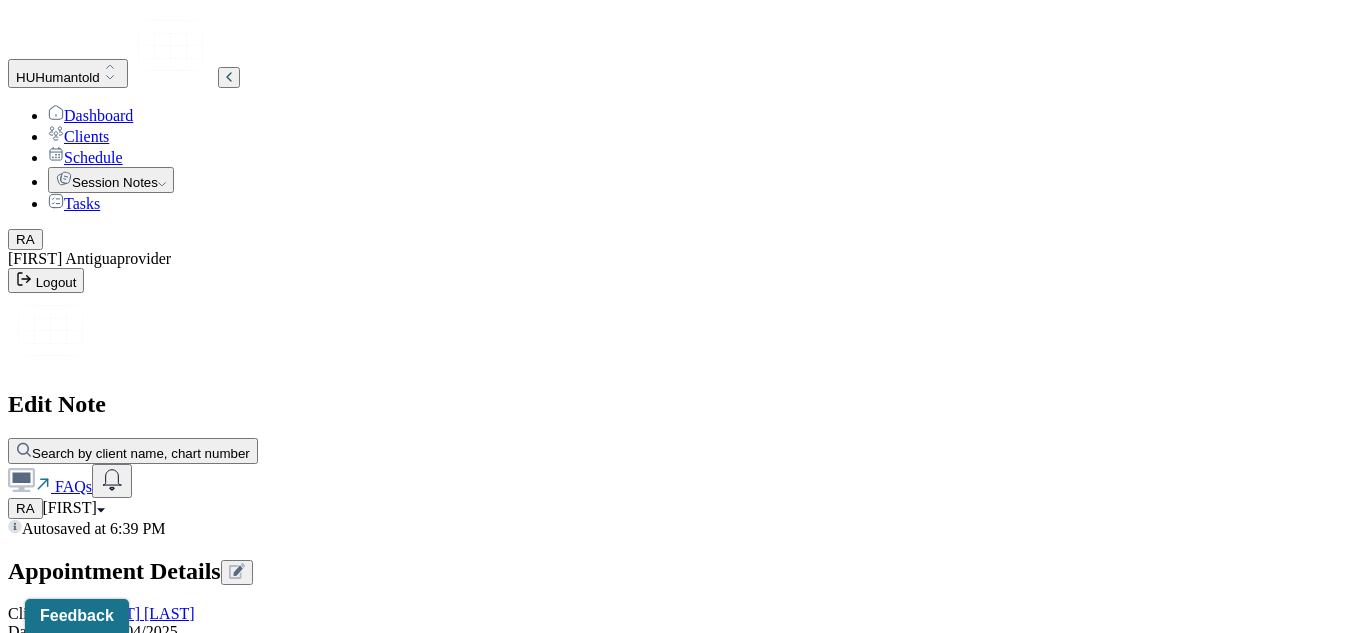 type on "Client appeared a little tired but was talkative and cheerful in the session. Client was experiencing preoccupied thoughts towards his job that led to cognitive distortions." 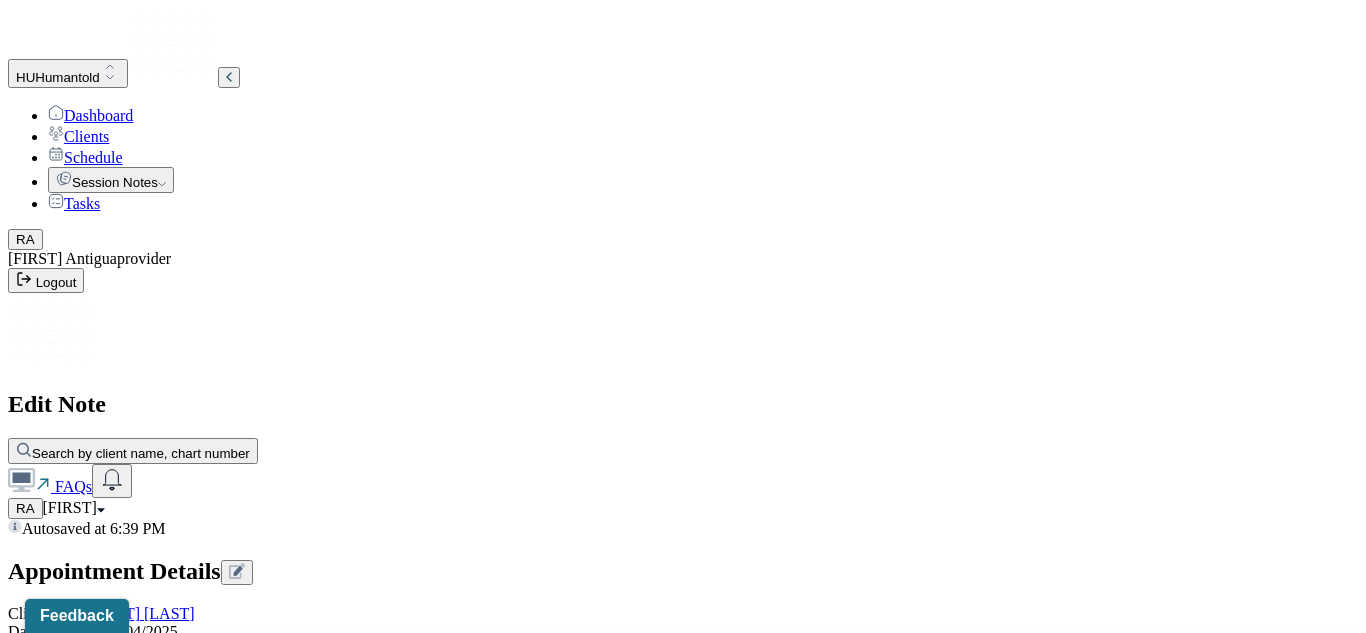 click on "Attempts to alleviate the emotional disturbances" at bounding box center [683, 1759] 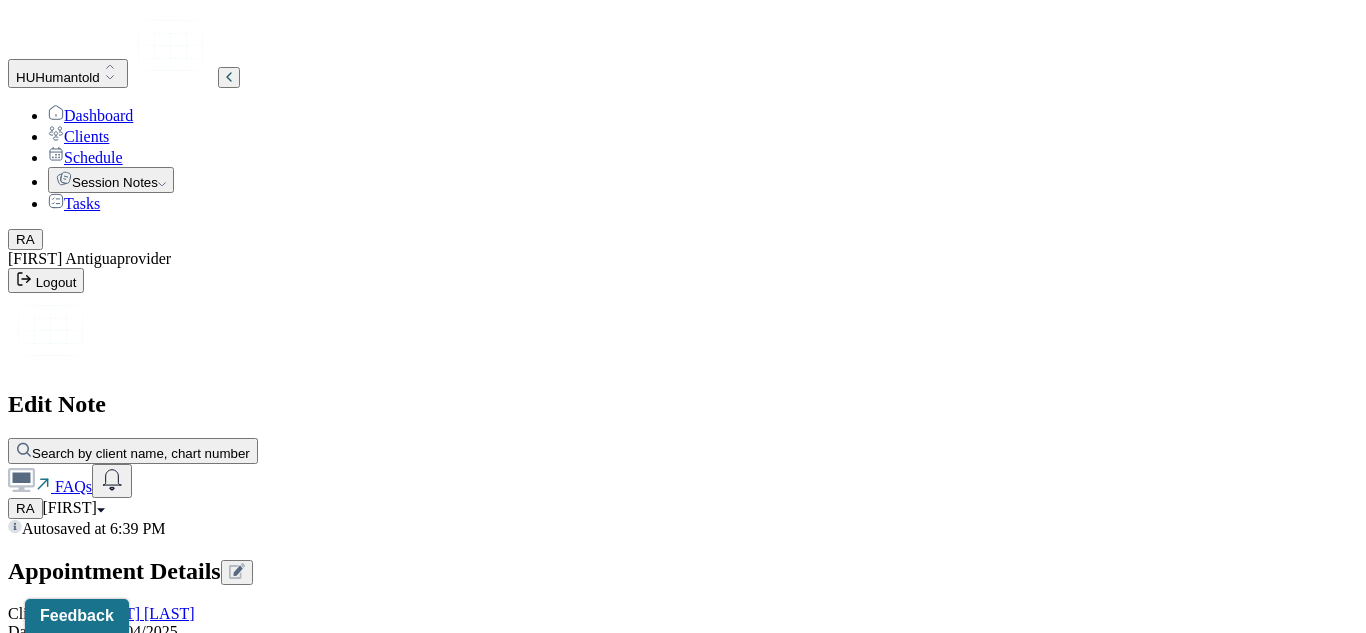 click on "Autosaved at 6:39 PM Appointment Details     Client name [NAME] [LAST] Date of service 08/04/2025 Time 4:15pm - 5:15pm Duration 1hr Appointment type individual therapy Provider name [NAME] [LAST] Modifier 1 95 Telemedicine Note type Individual soap note Appointment Details     Client name [NAME] [LAST] Date of service 08/04/2025 Time 4:15pm - 5:15pm Duration 1hr Appointment type individual therapy Provider name [NAME] [LAST] Modifier 1 95 Telemedicine Note type Individual soap note   Load previous session note   Instructions The fields marked with an asterisk ( * ) are required before you can submit your notes. Before you can submit your session notes, they must be signed. You have the option to save your notes as a draft before making a submission. Appointment location * Teletherapy Client Teletherapy Location Home Office Other Provider Teletherapy Location Home Office Other Consent was received for the teletherapy session The teletherapy session was conducted via video Primary diagnosis * Secondary diagnosis *" at bounding box center (683, 2424) 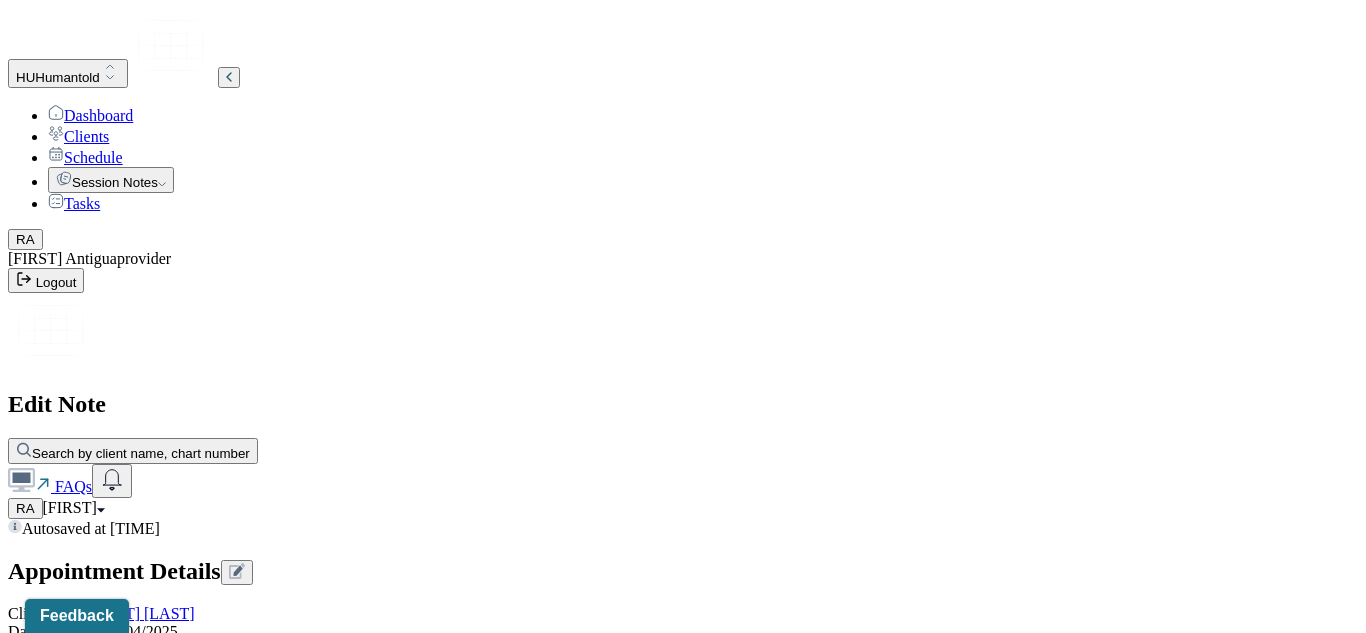 scroll, scrollTop: 0, scrollLeft: 0, axis: both 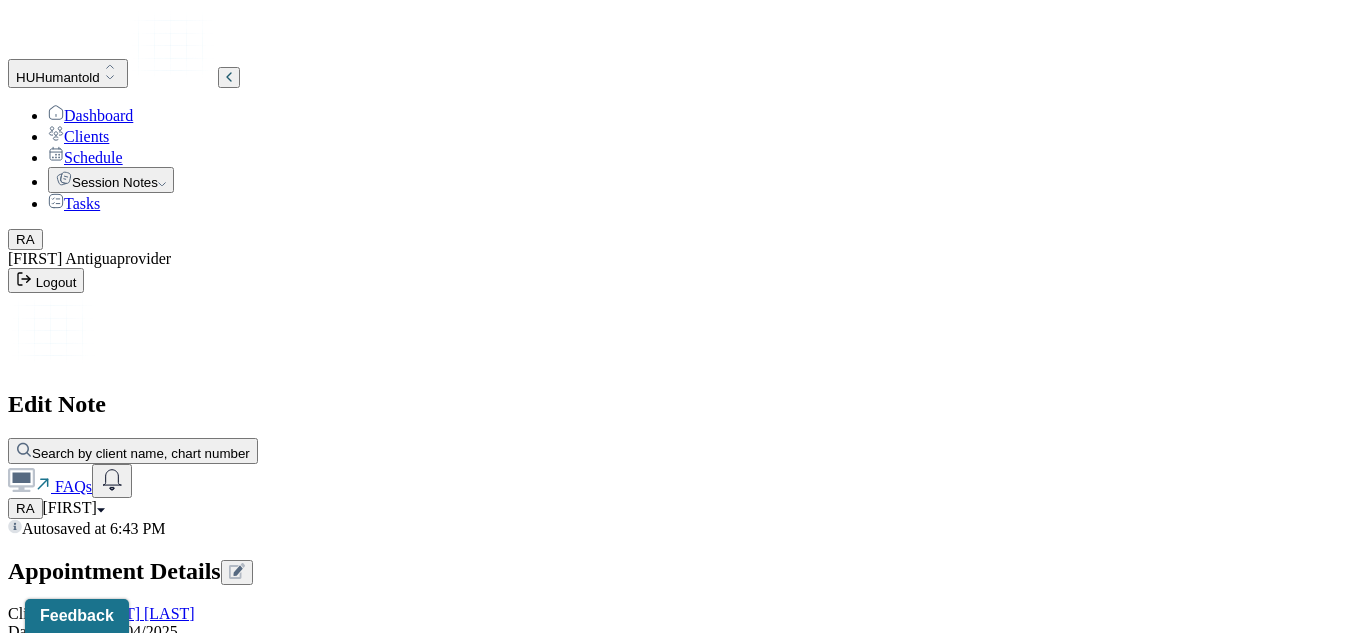 click on "The client displayed symptoms of feeling empty, some pensiveness, and ruminating thoughts. Client's preoccupied thoughts towards his job substantiates his anxiety disorder. Rationalization and deciphering thoughts techbqiue was used to decipher client's rumination of thoughts and help reduce the negative thinking pattern." at bounding box center [88, 2243] 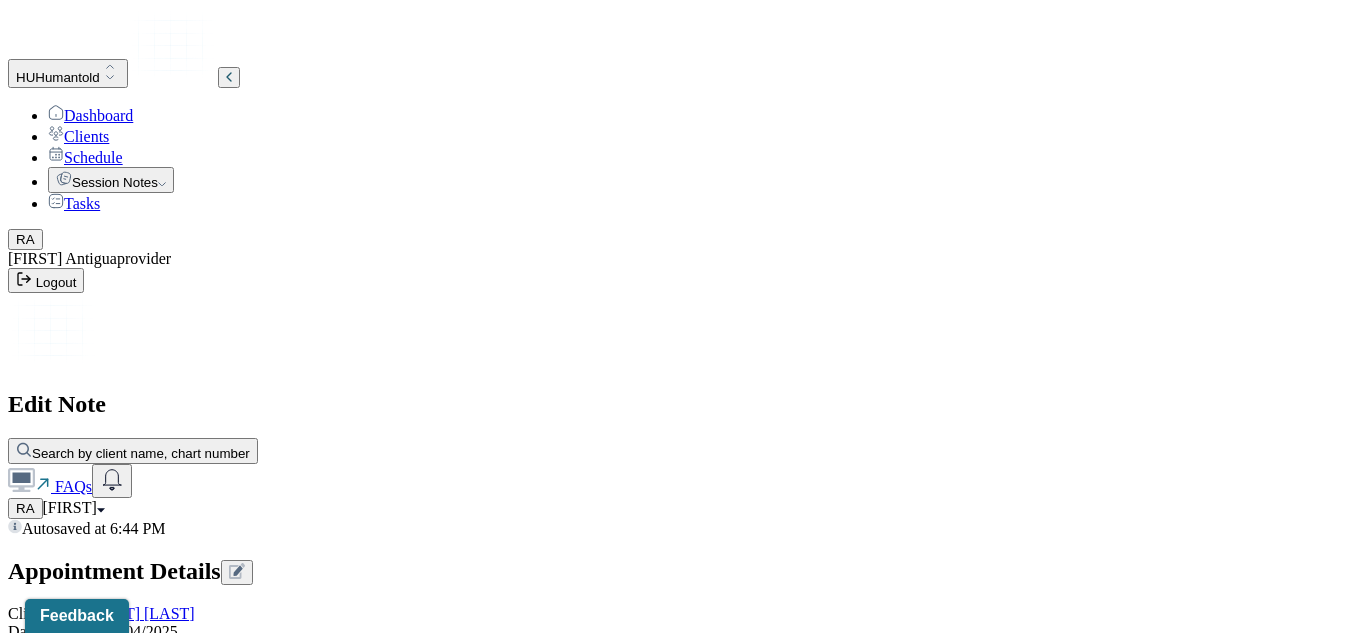 click on "The client displayed symptoms of feeling empty, some pensiveness, and ruminating thoughts. Client's preoccupied thoughts towards the dissatisfaction of his job substantiates his anxiety disorder. Socratic questioning of thoughts technique was used to decipher client's rumination of thoughts and help reduce the negative thinking pattern." at bounding box center (88, 2243) 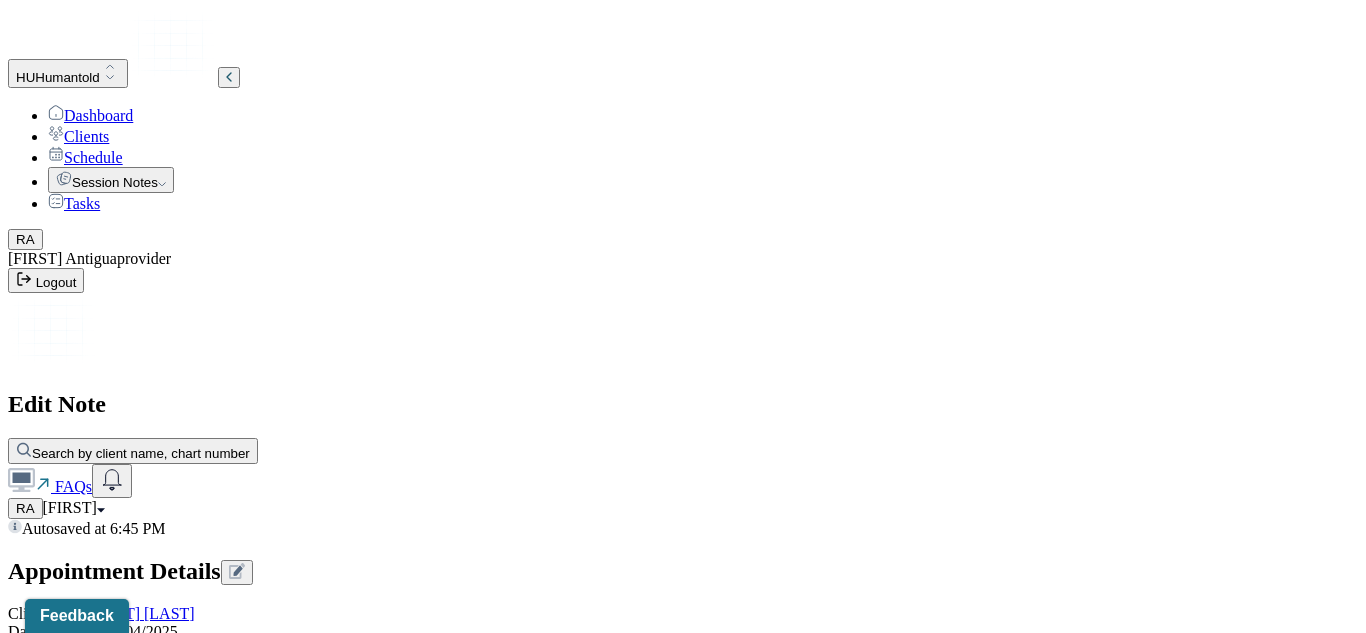 click on "Cognitive-Behavioral therapy (CBT)" at bounding box center (18, 2404) 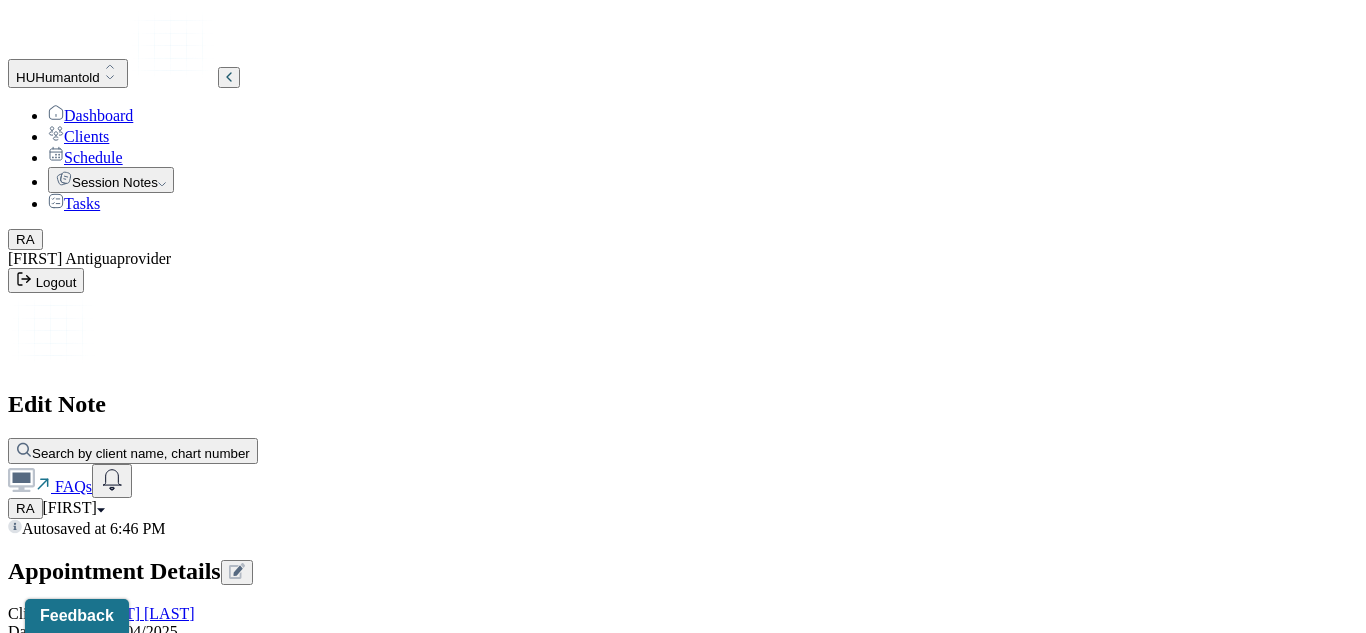 scroll, scrollTop: 3303, scrollLeft: 0, axis: vertical 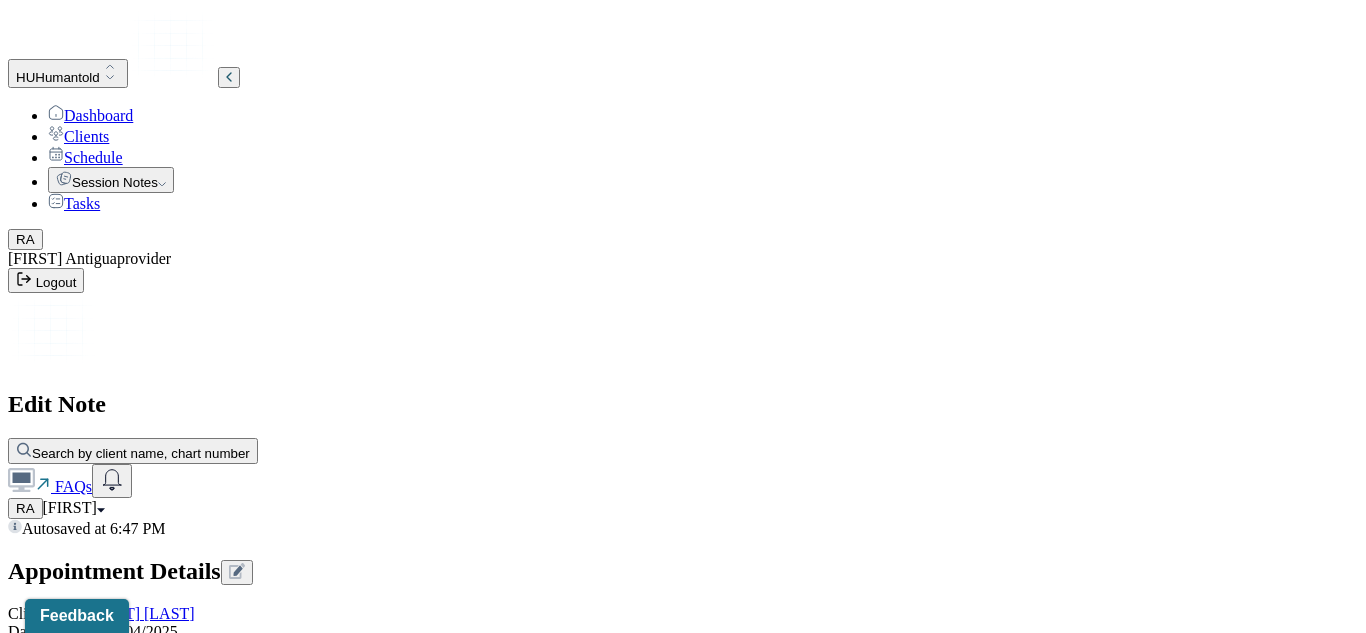 click on "Progress. Client was taught Socratic questioning to challenge unpleasantybthoughts." at bounding box center [178, 3725] 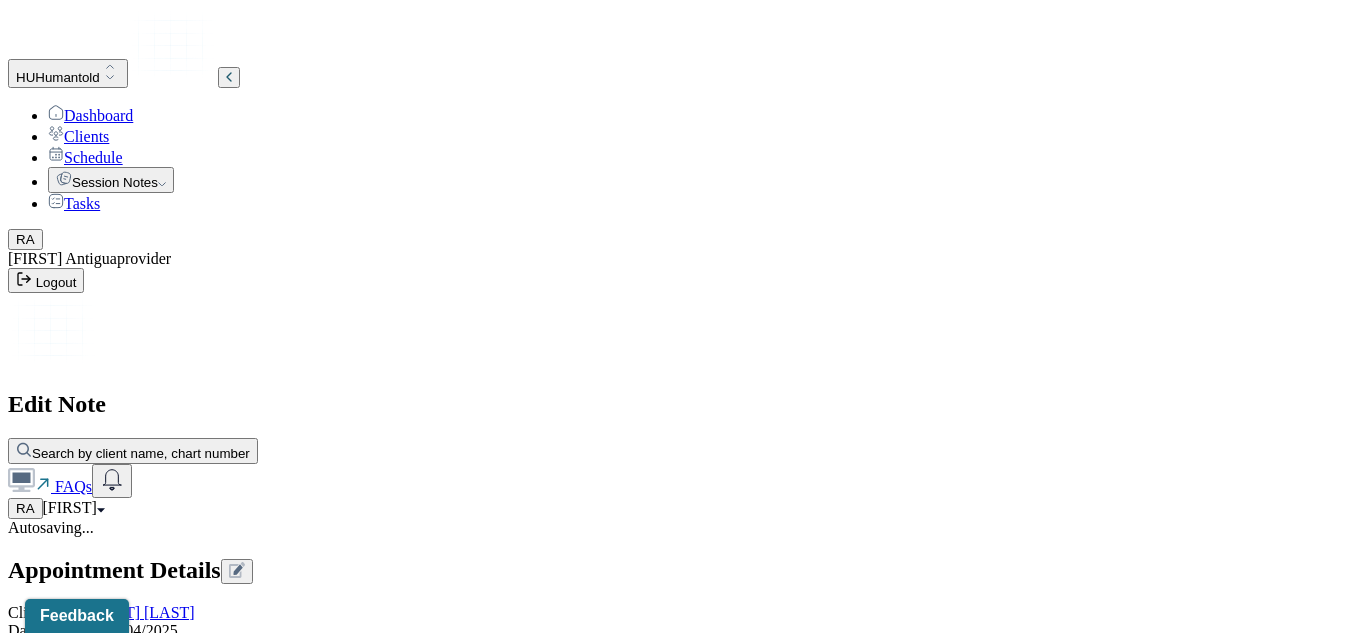 click on "Progress. Client reported that he's used grounding" at bounding box center (179, 3816) 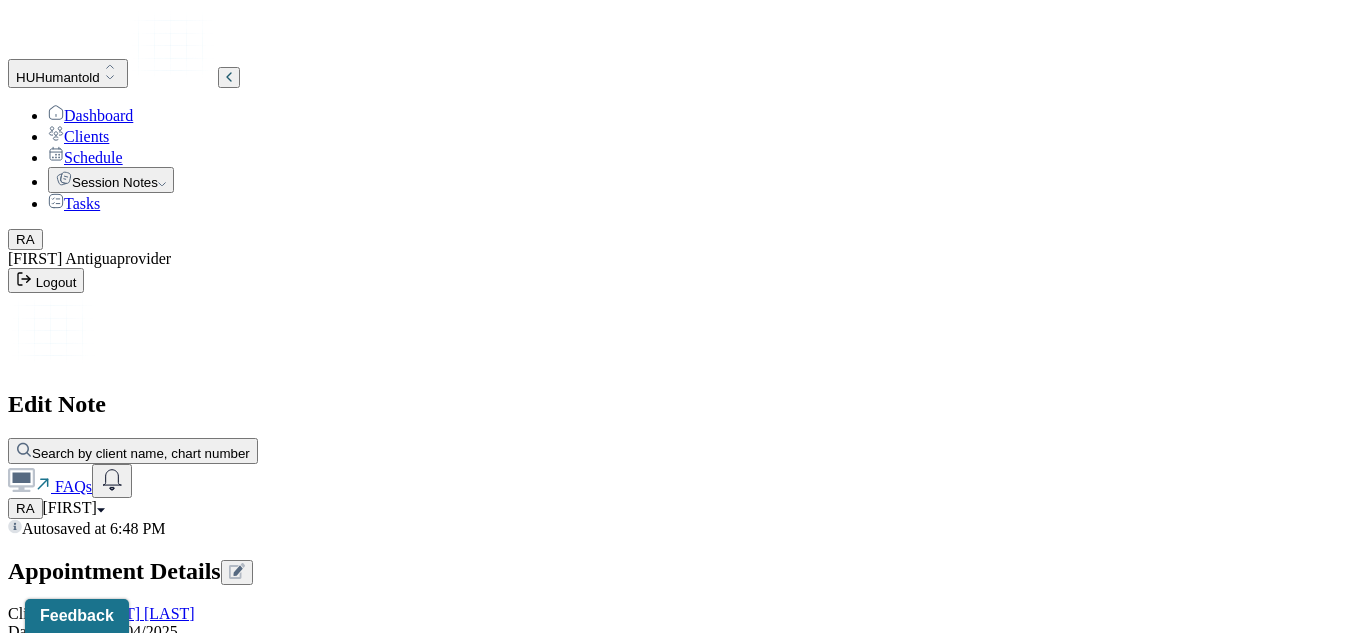 click on "Progress. Client reported that he's used previous grounding technique to stay in the moment." at bounding box center (179, 3817) 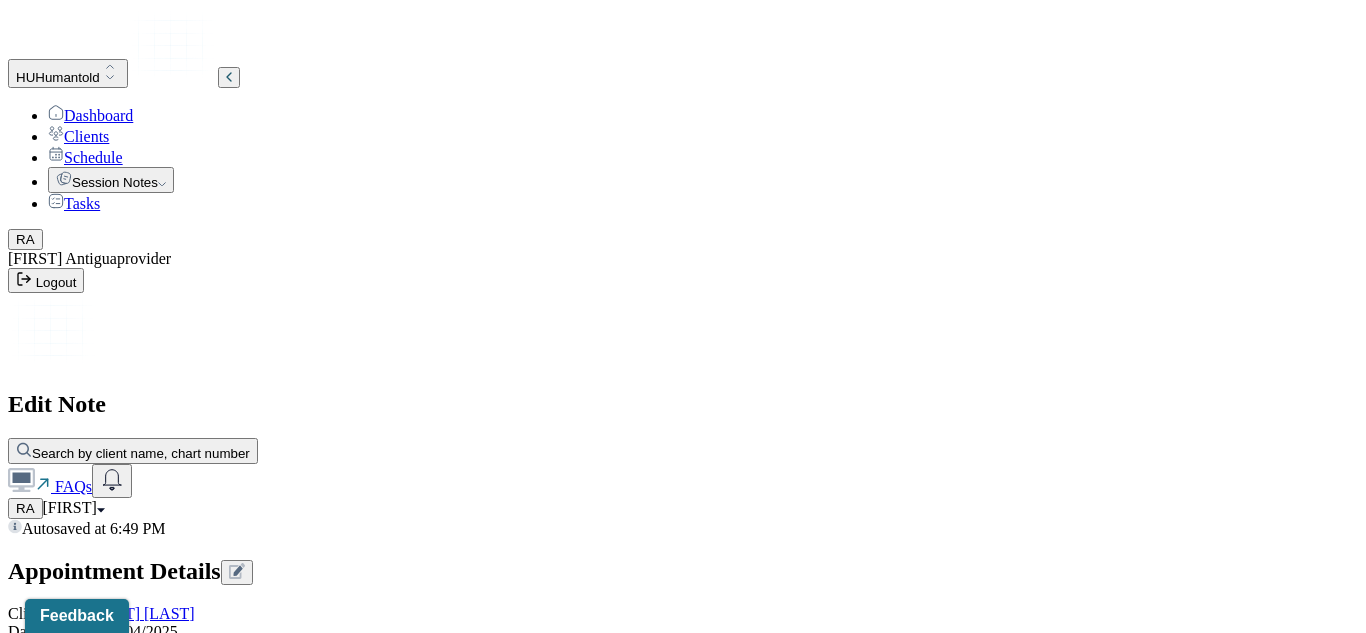 scroll, scrollTop: 2367, scrollLeft: 0, axis: vertical 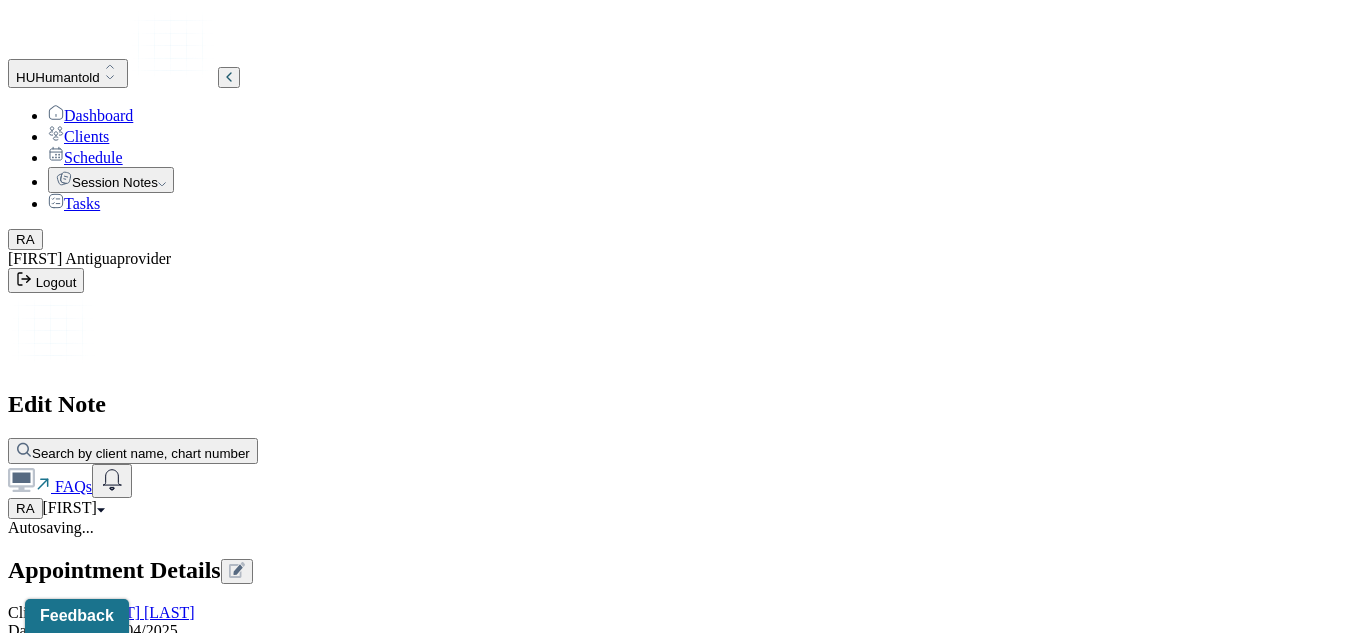 click on "Will continmeet biweekly" at bounding box center [88, 3129] 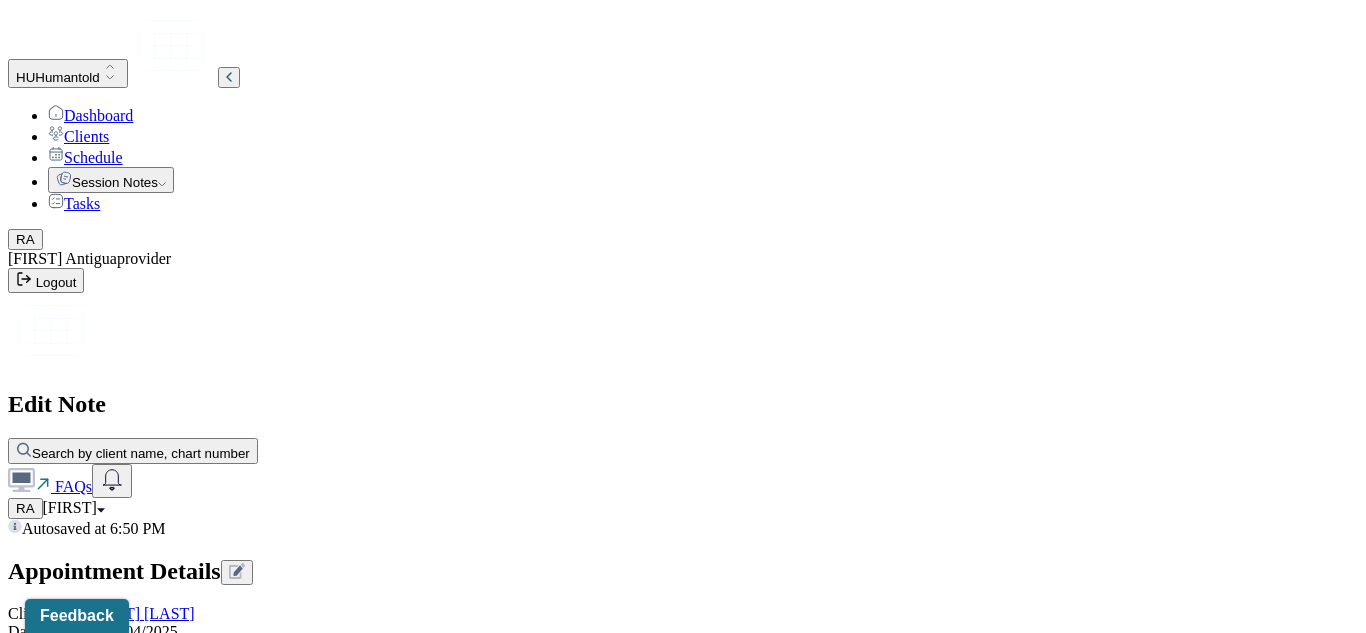 click on "Will continue to meet biweekly. Homework was assigned to client. Client will use questioning to challenge thoughts in situations where he is experiencing rumination." at bounding box center [88, 3130] 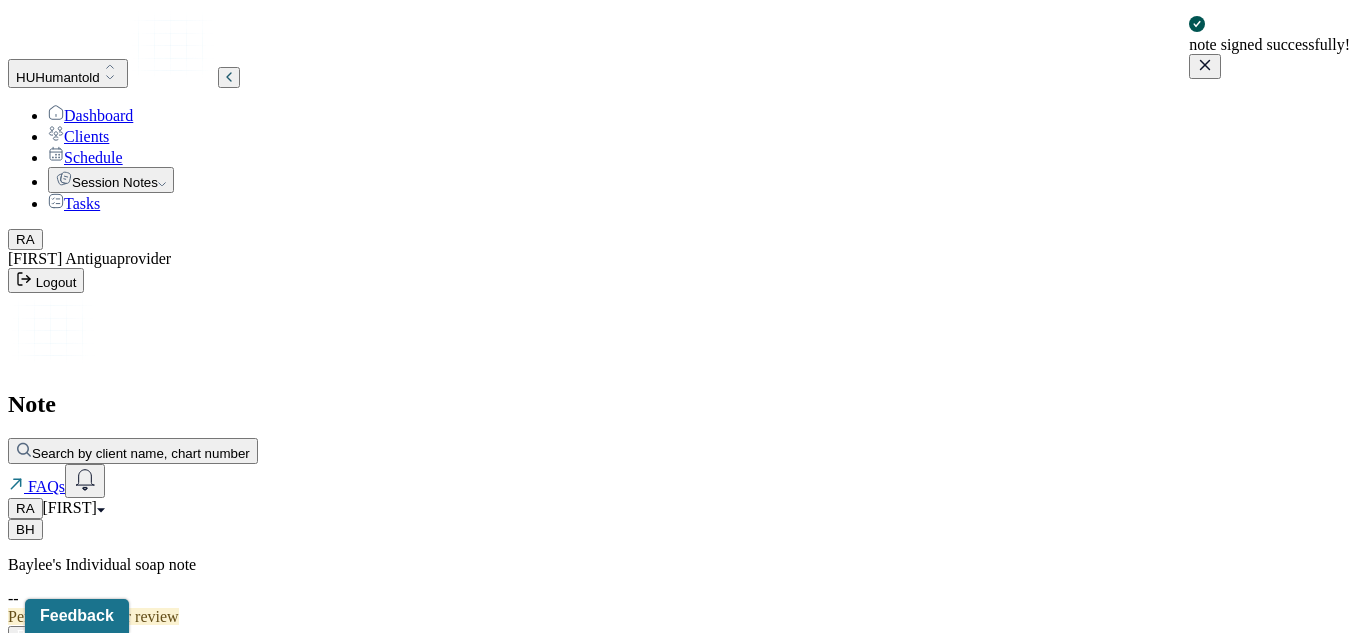 click on "Dashboard" at bounding box center [90, 115] 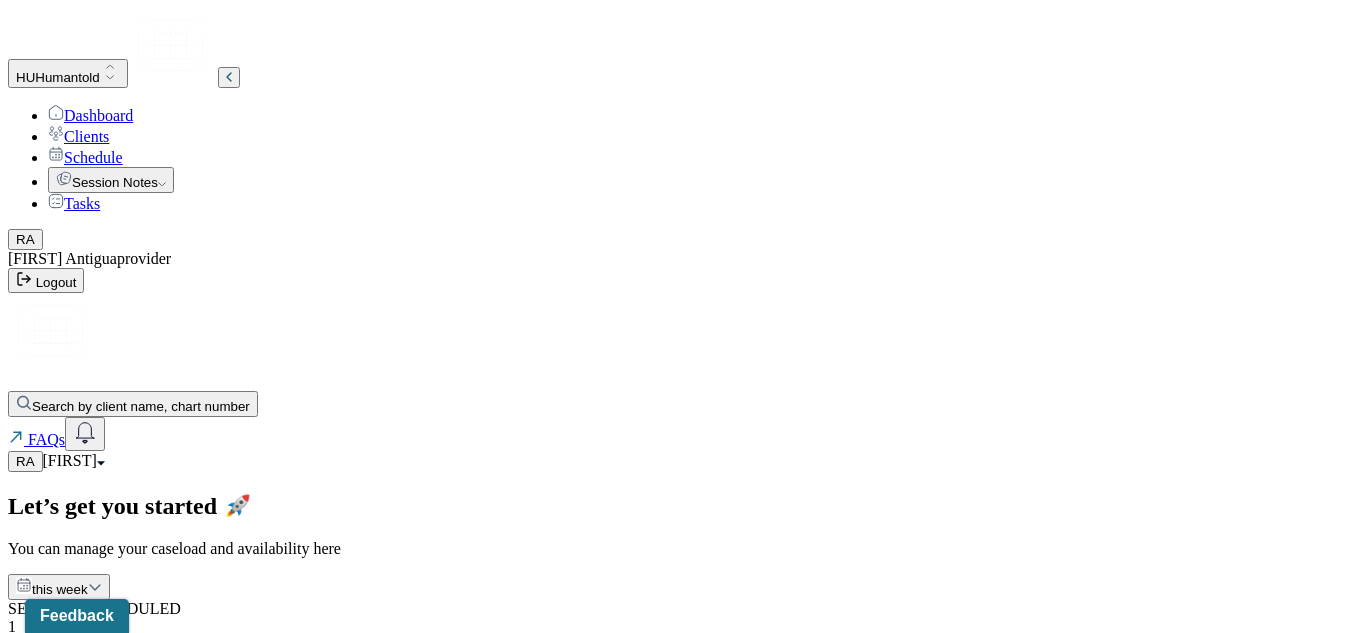 click on "[FIRST]" at bounding box center [70, 460] 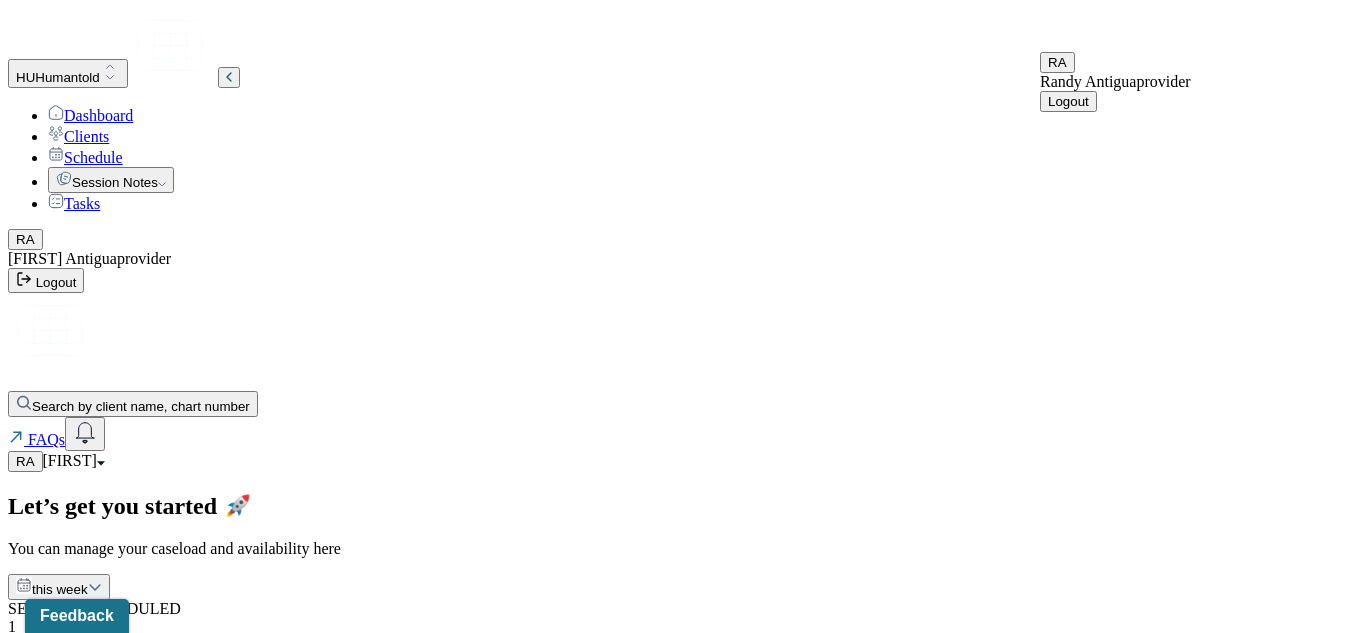 click on "Logout" at bounding box center (1068, 101) 